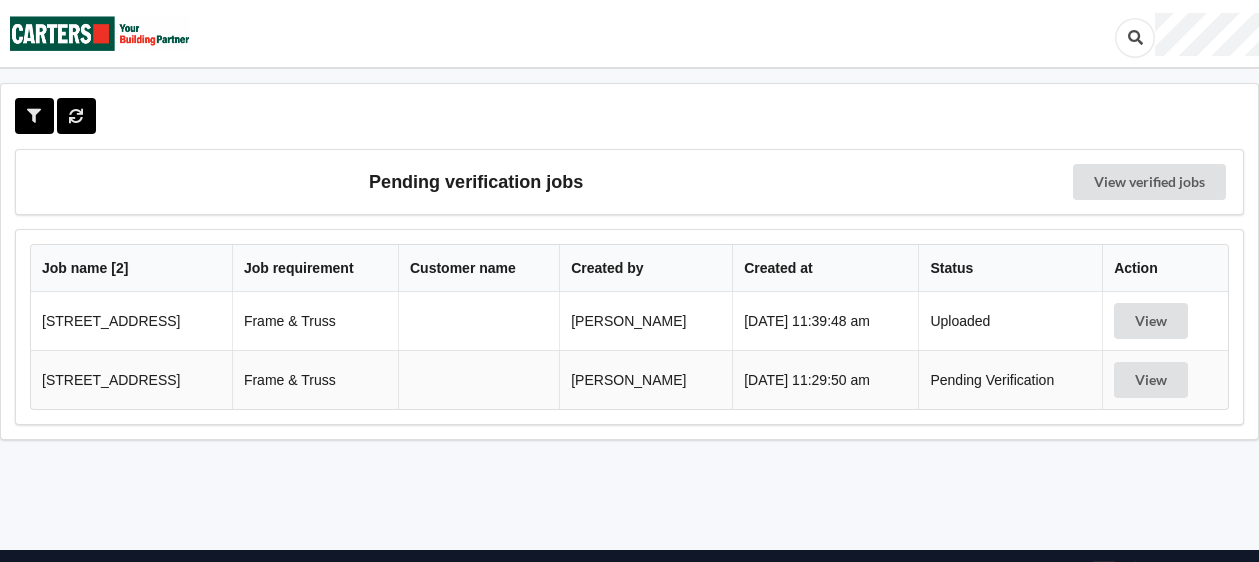 scroll, scrollTop: 0, scrollLeft: 0, axis: both 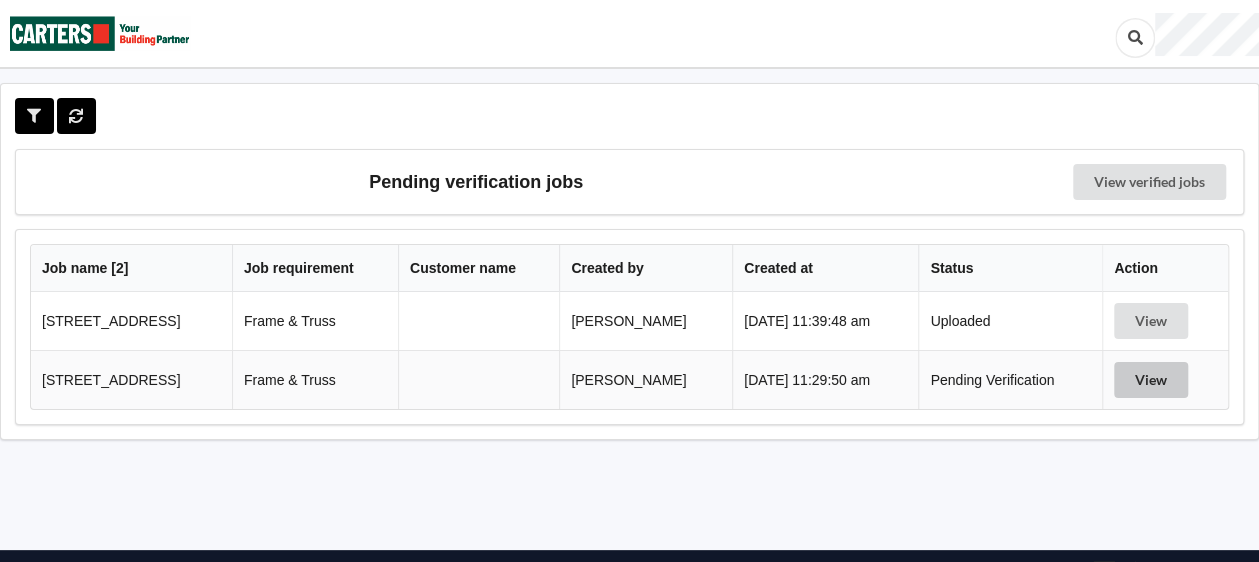 click on "View" at bounding box center (1151, 380) 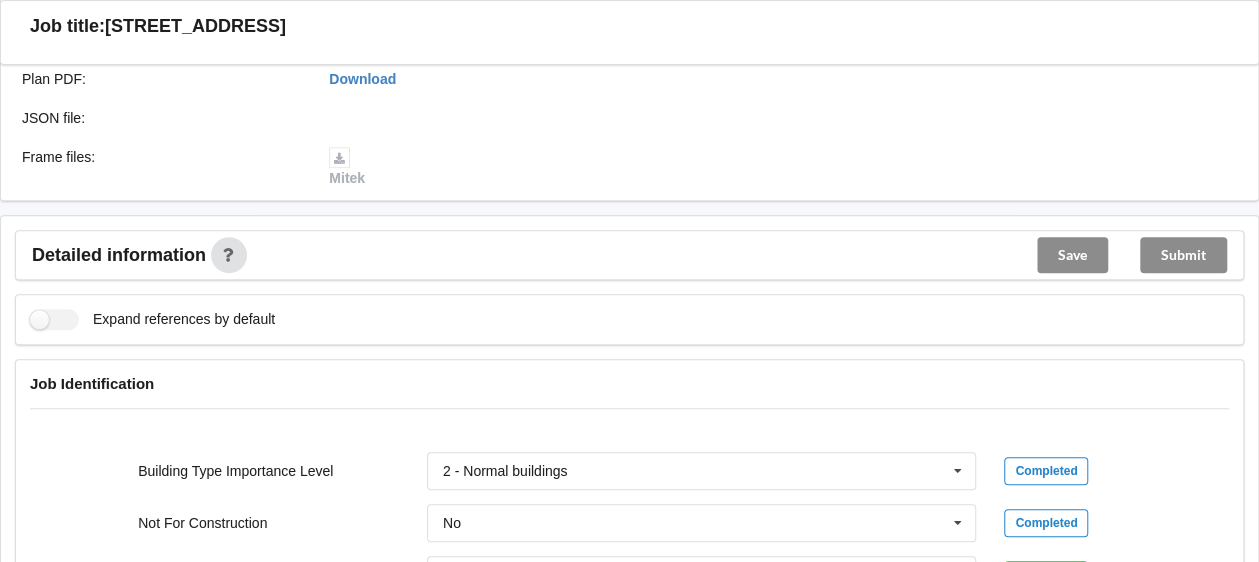 scroll, scrollTop: 598, scrollLeft: 0, axis: vertical 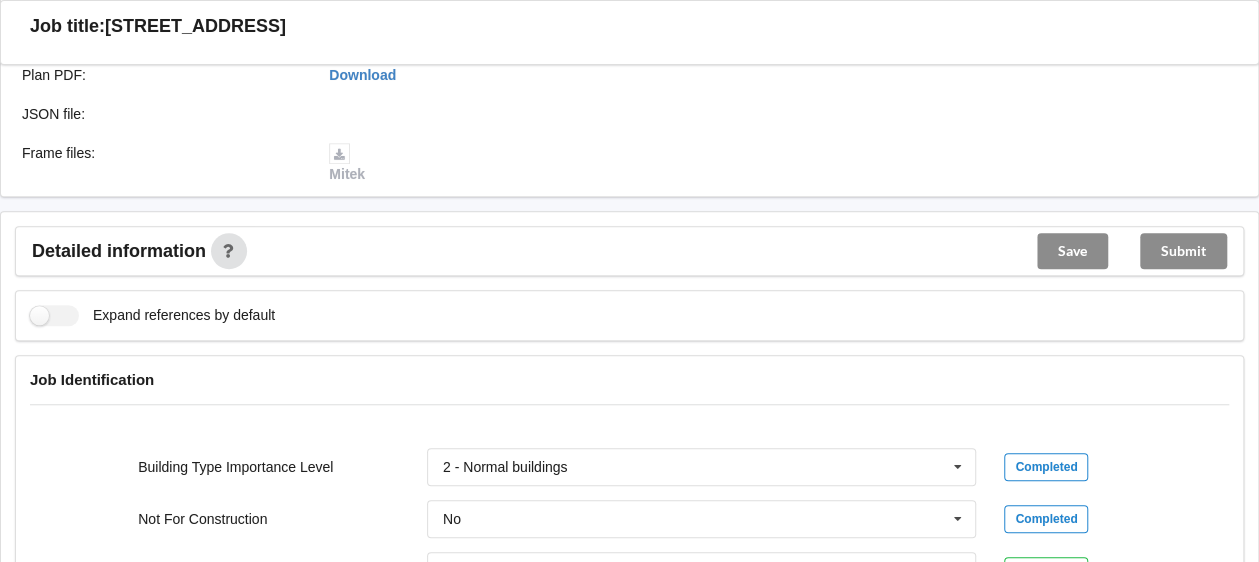 click on "Completed" at bounding box center (1098, 467) 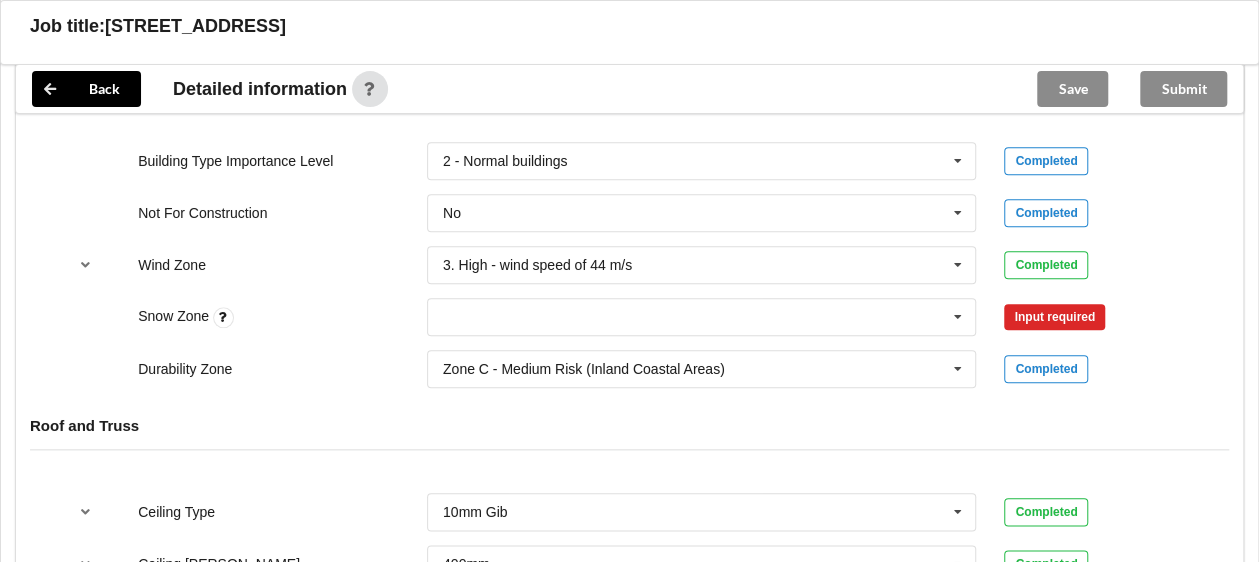 scroll, scrollTop: 899, scrollLeft: 0, axis: vertical 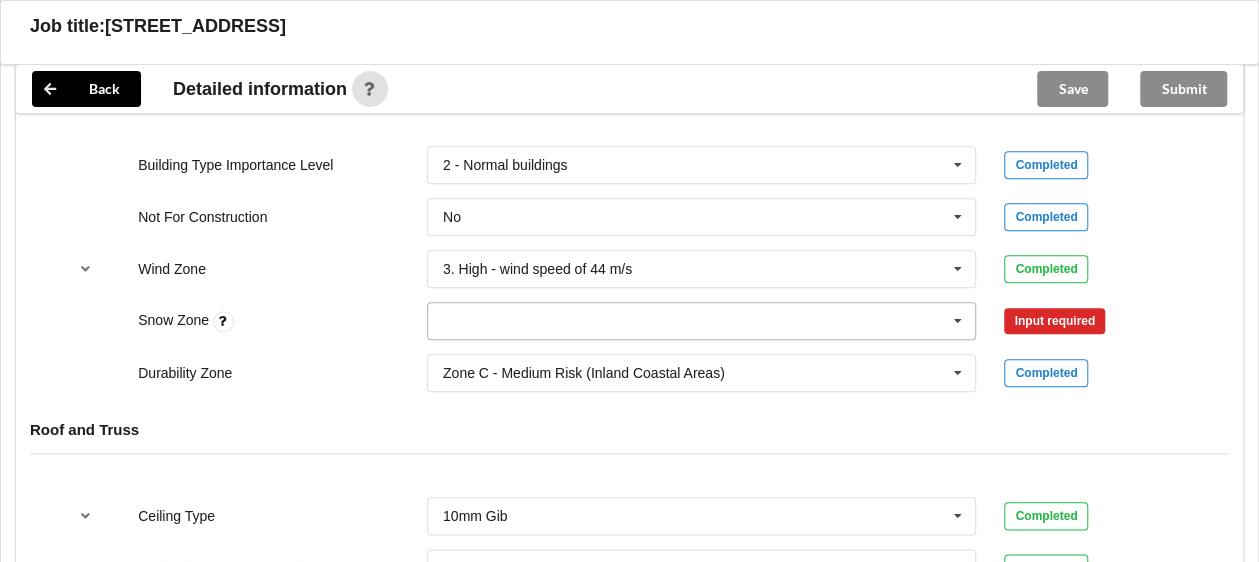 click at bounding box center (958, 321) 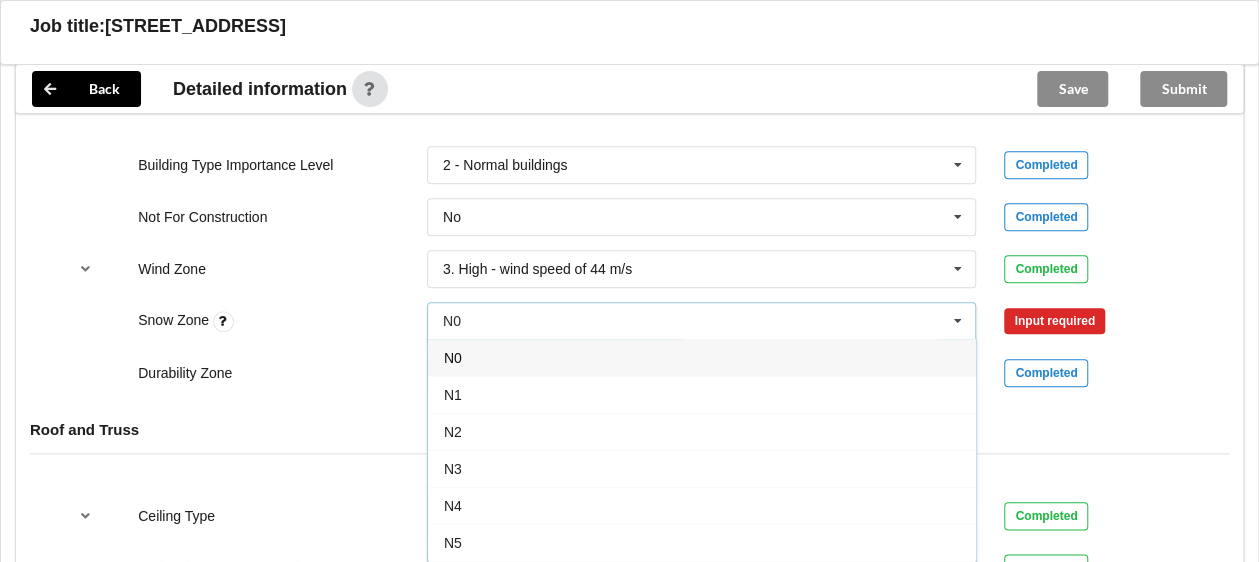 click on "N0" at bounding box center (702, 357) 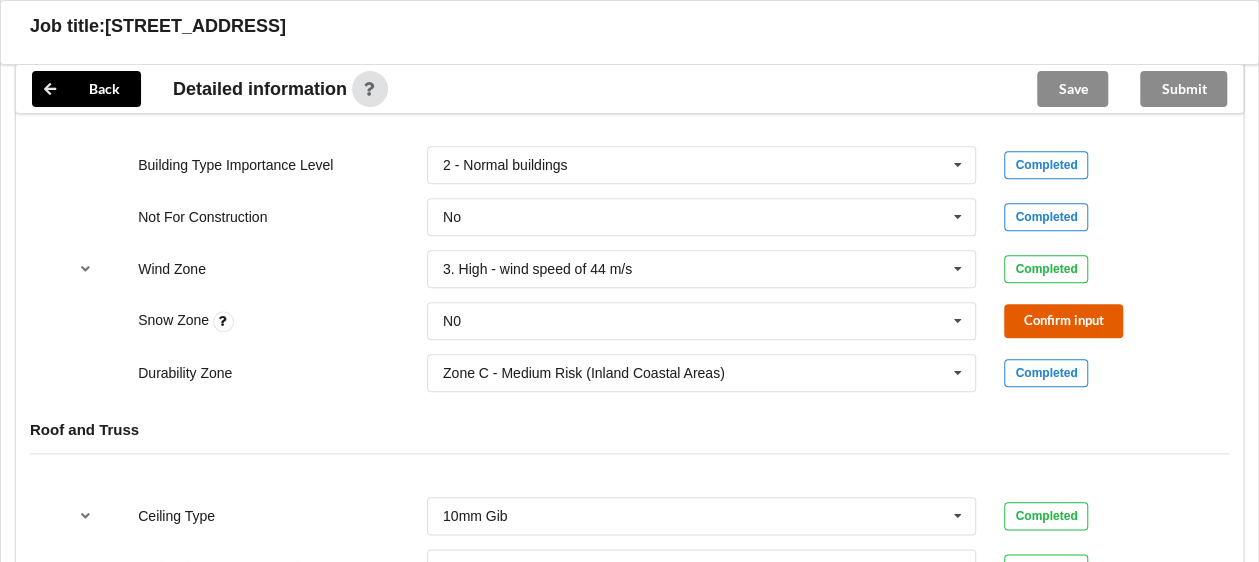 click on "Confirm input" at bounding box center (1063, 320) 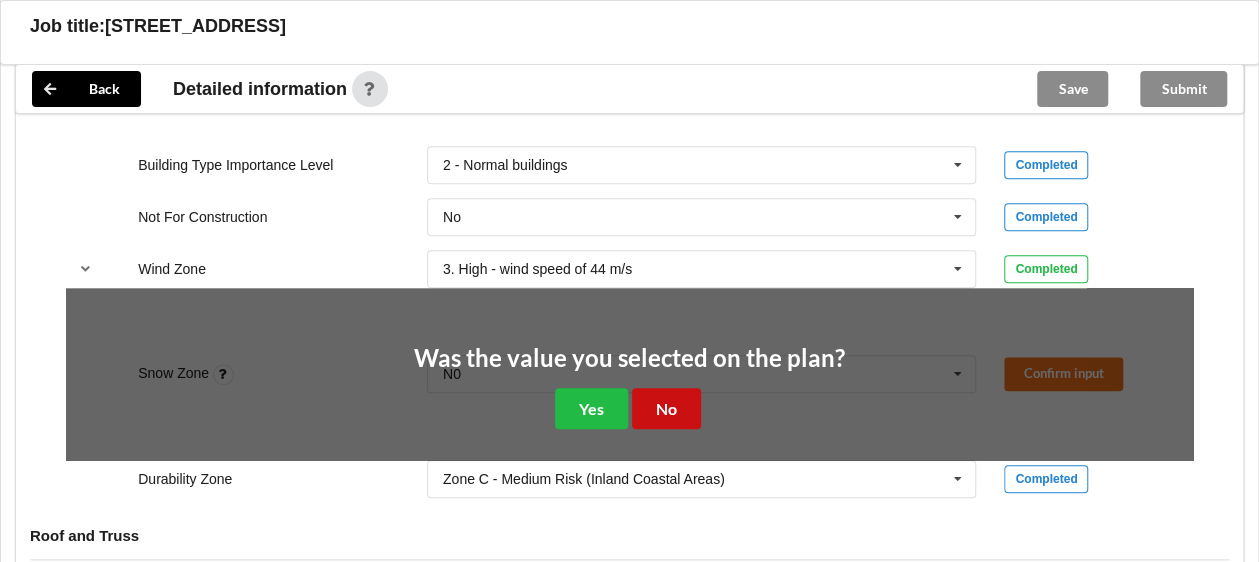 click on "No" at bounding box center [666, 408] 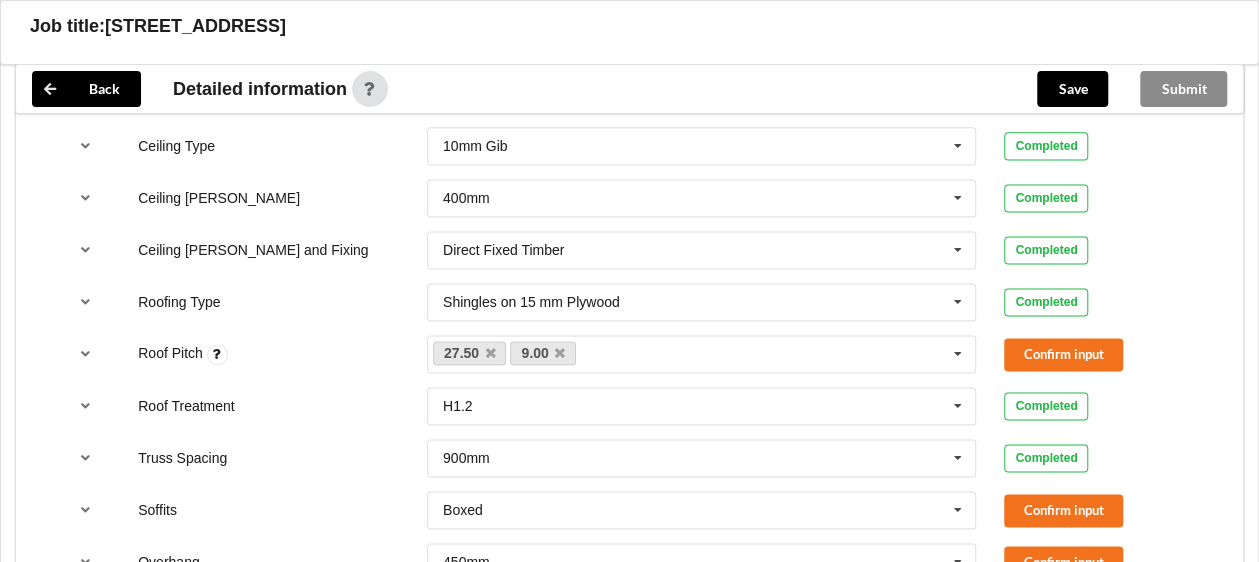 scroll, scrollTop: 1277, scrollLeft: 0, axis: vertical 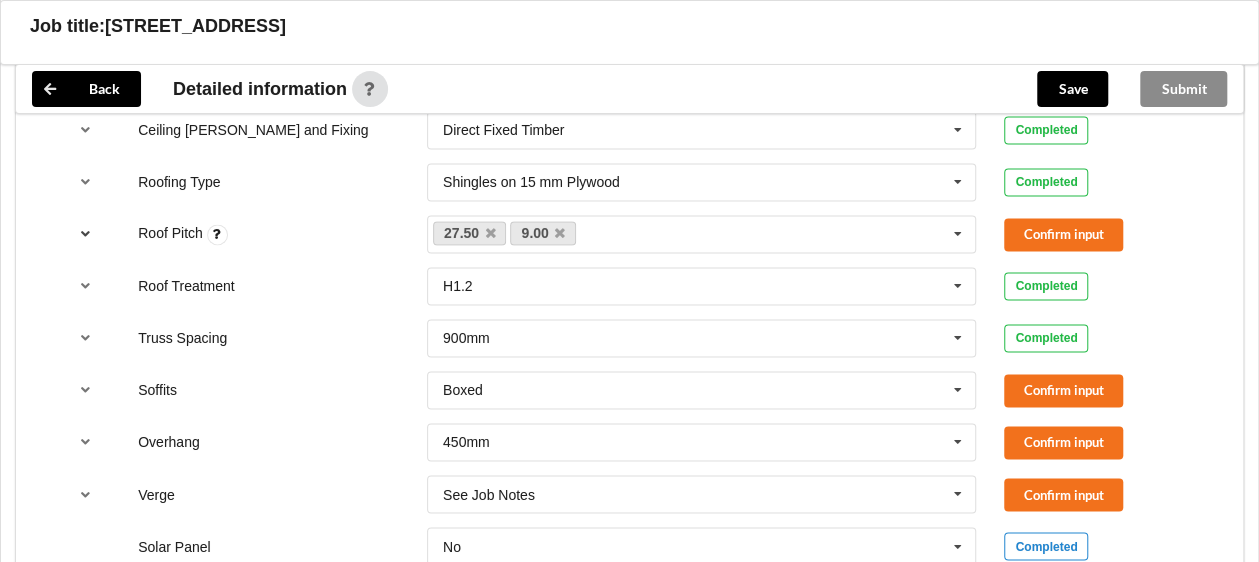 click at bounding box center (85, 233) 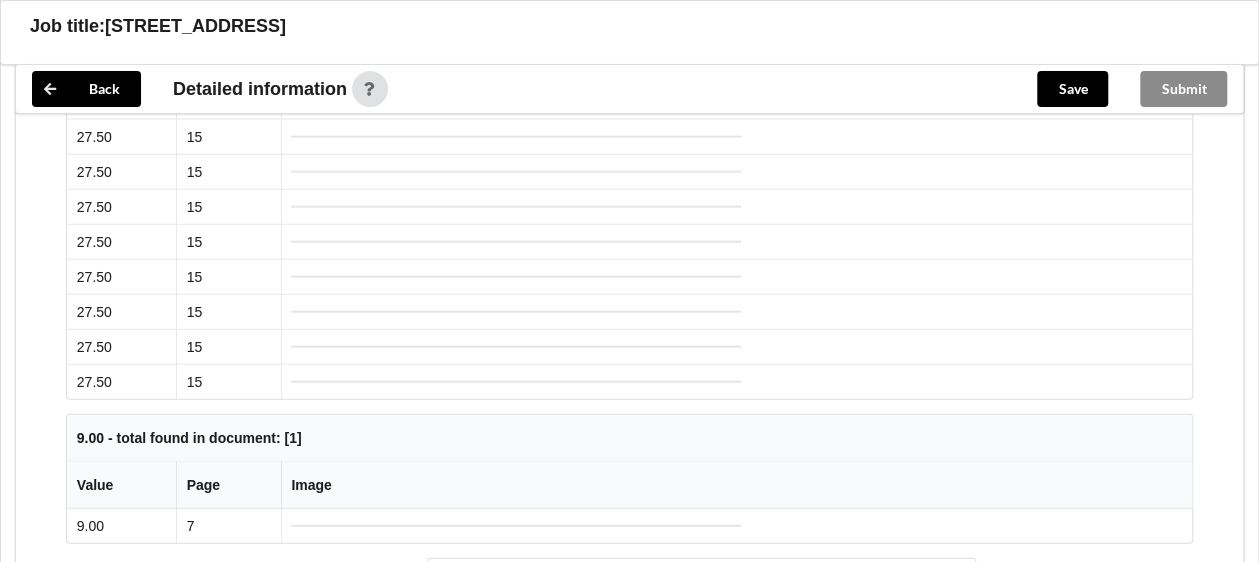 scroll, scrollTop: 0, scrollLeft: 0, axis: both 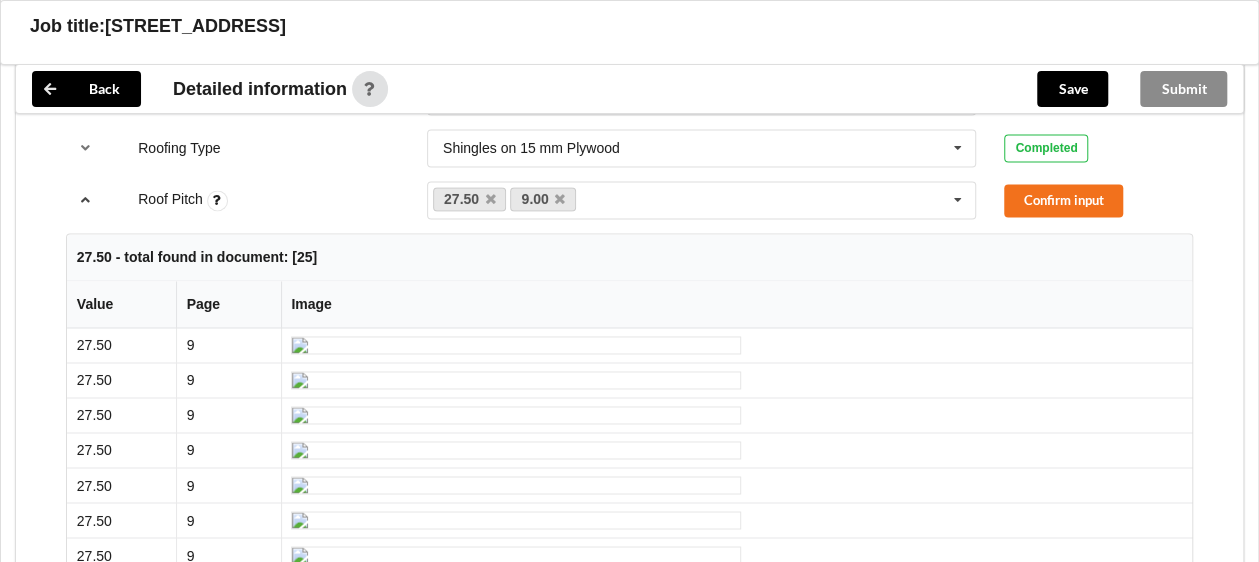 click at bounding box center (85, 199) 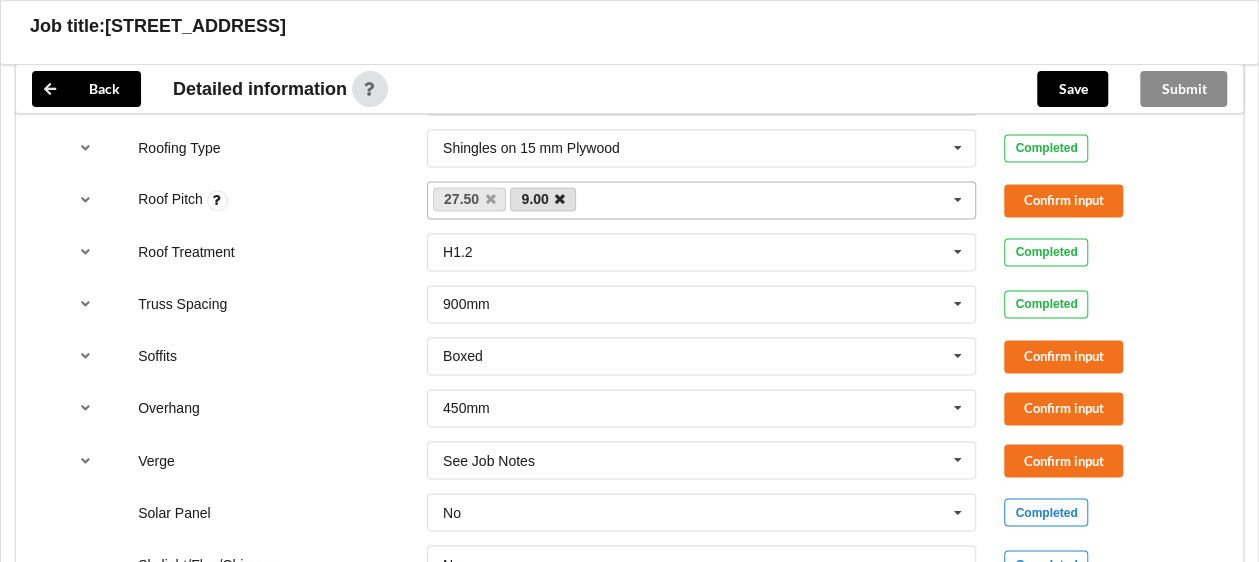 click at bounding box center [560, 199] 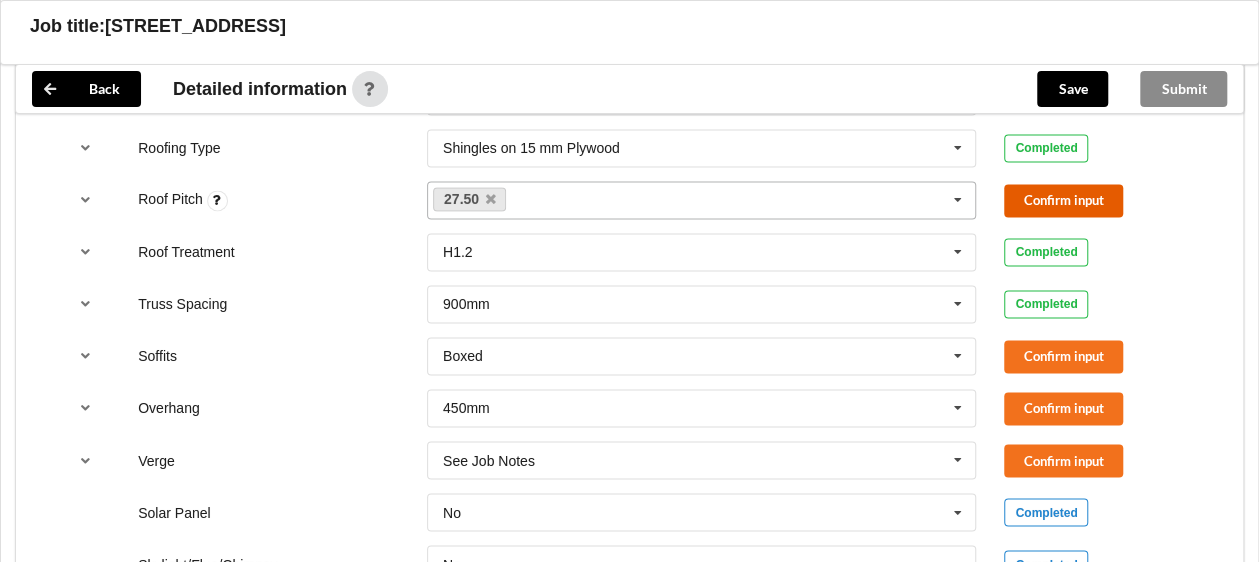 click on "Confirm input" at bounding box center (1063, 200) 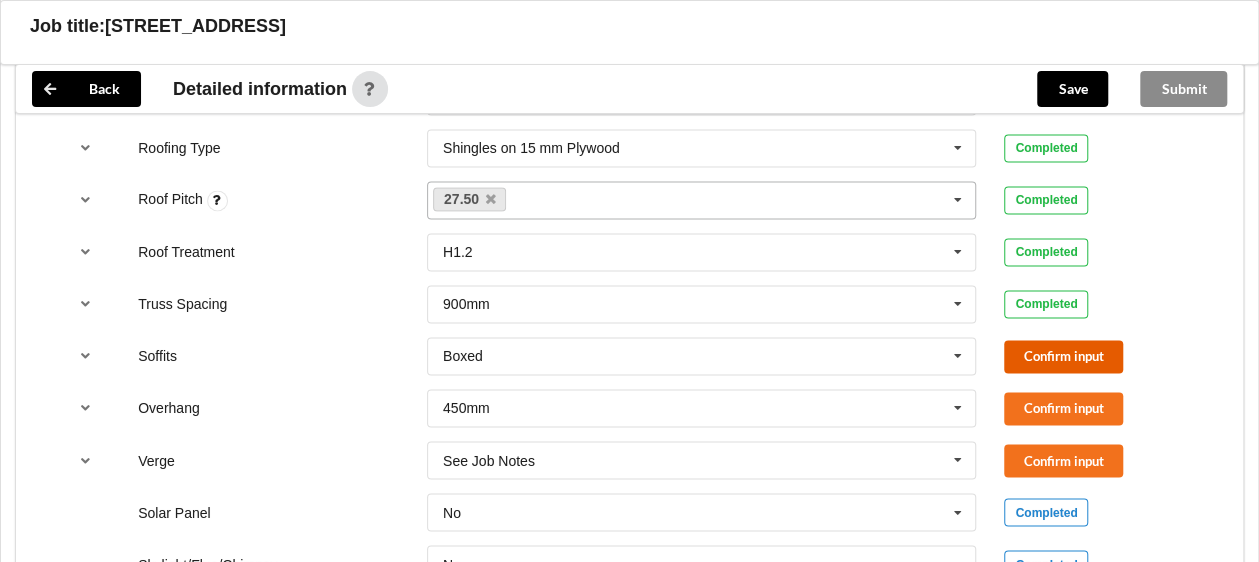 click on "Confirm input" at bounding box center [1063, 356] 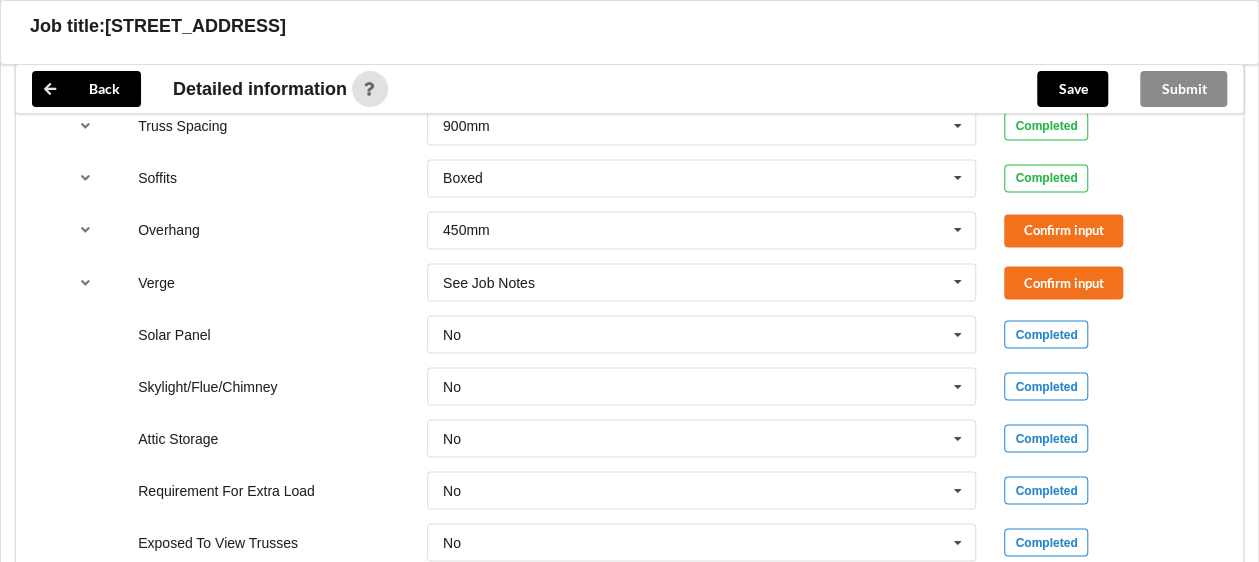 scroll, scrollTop: 1634, scrollLeft: 0, axis: vertical 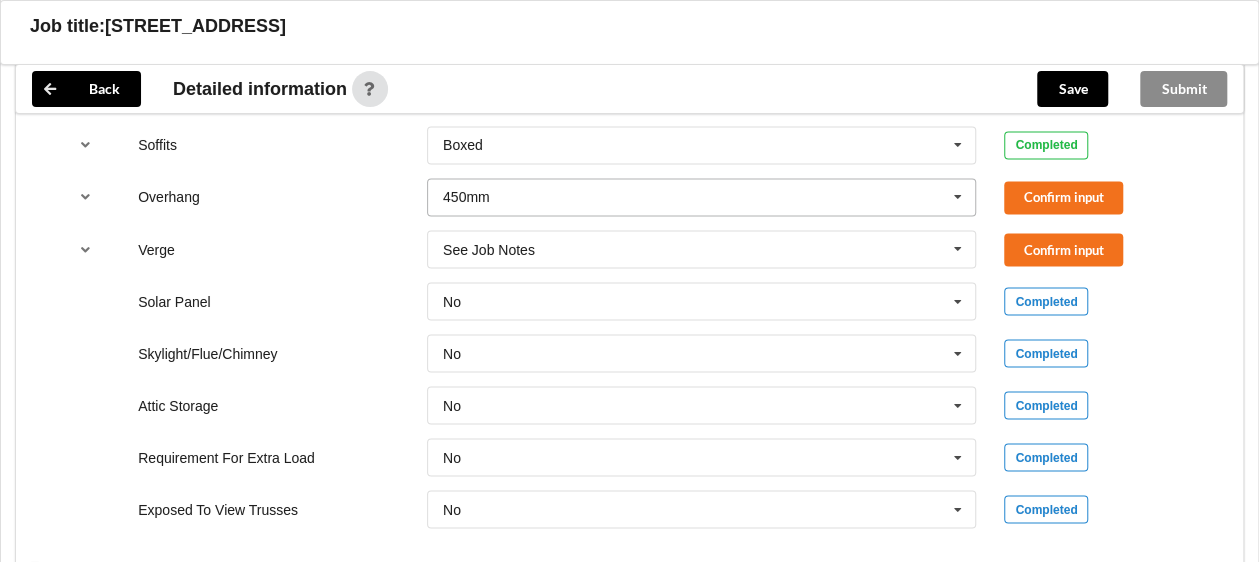 click at bounding box center (958, 197) 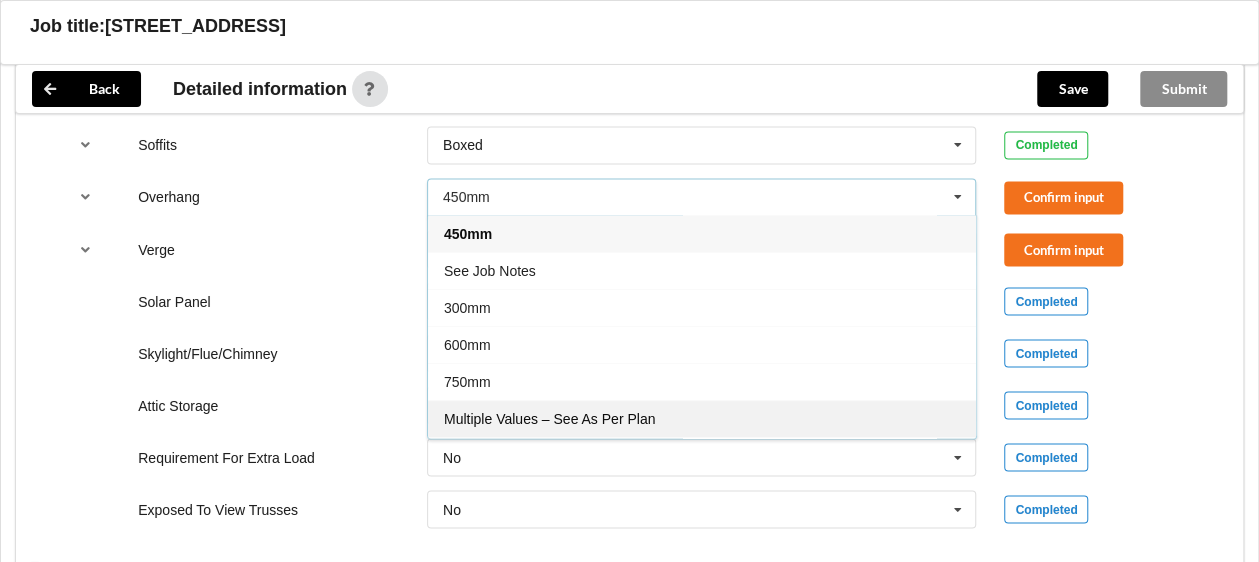click on "Multiple Values – See As Per Plan" at bounding box center (549, 419) 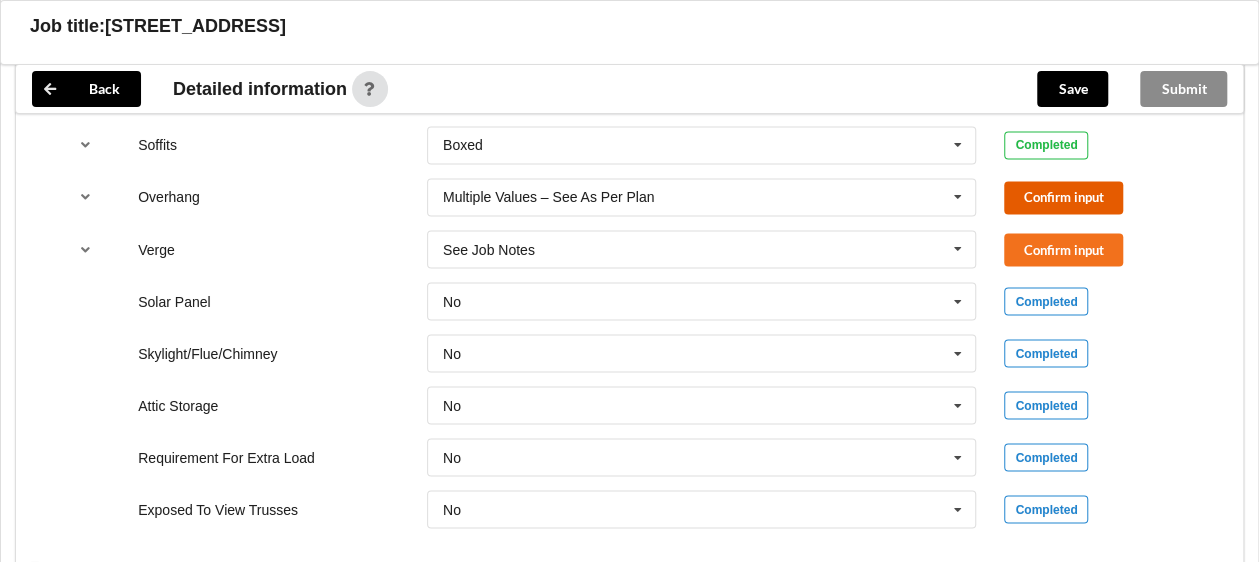 click on "Confirm input" at bounding box center [1063, 197] 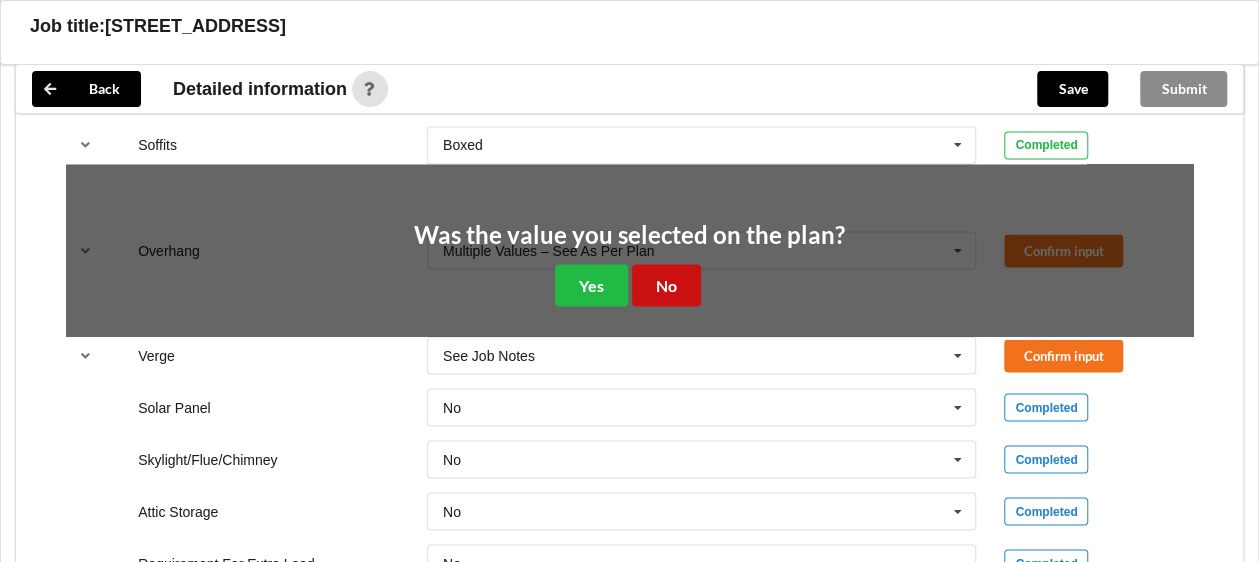 click on "No" at bounding box center [666, 284] 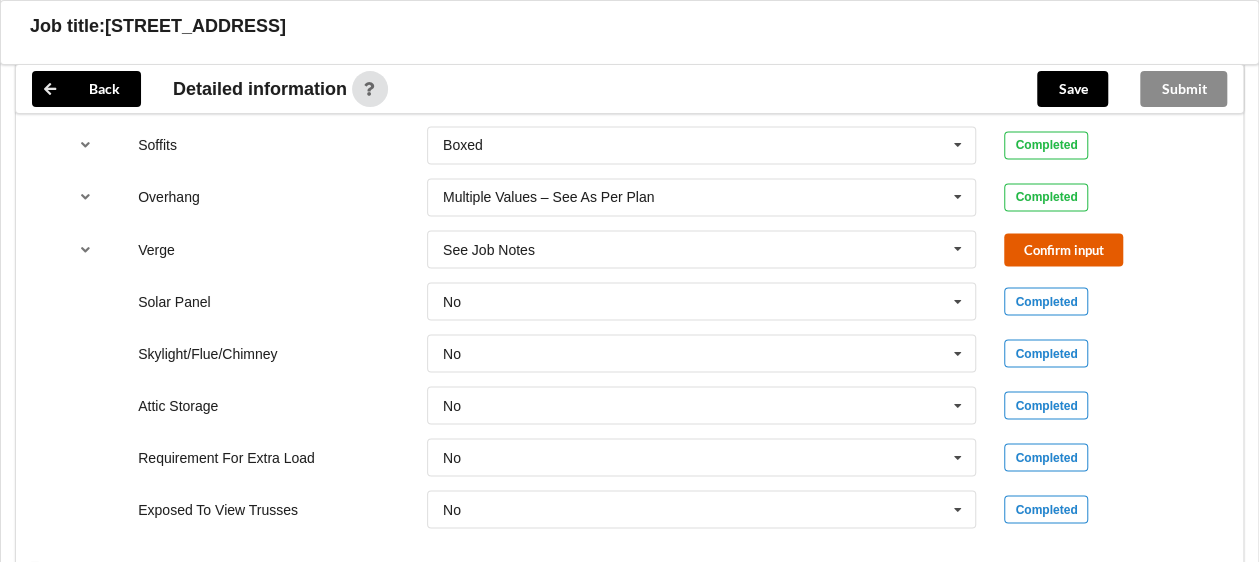 click on "Confirm input" at bounding box center [1063, 249] 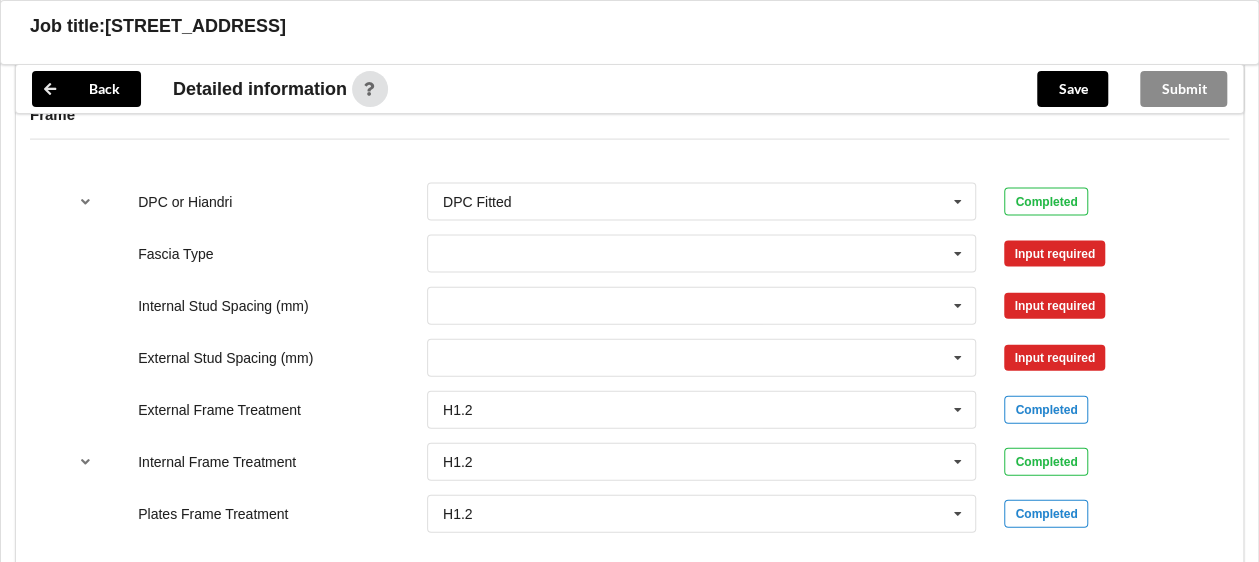 scroll, scrollTop: 2077, scrollLeft: 0, axis: vertical 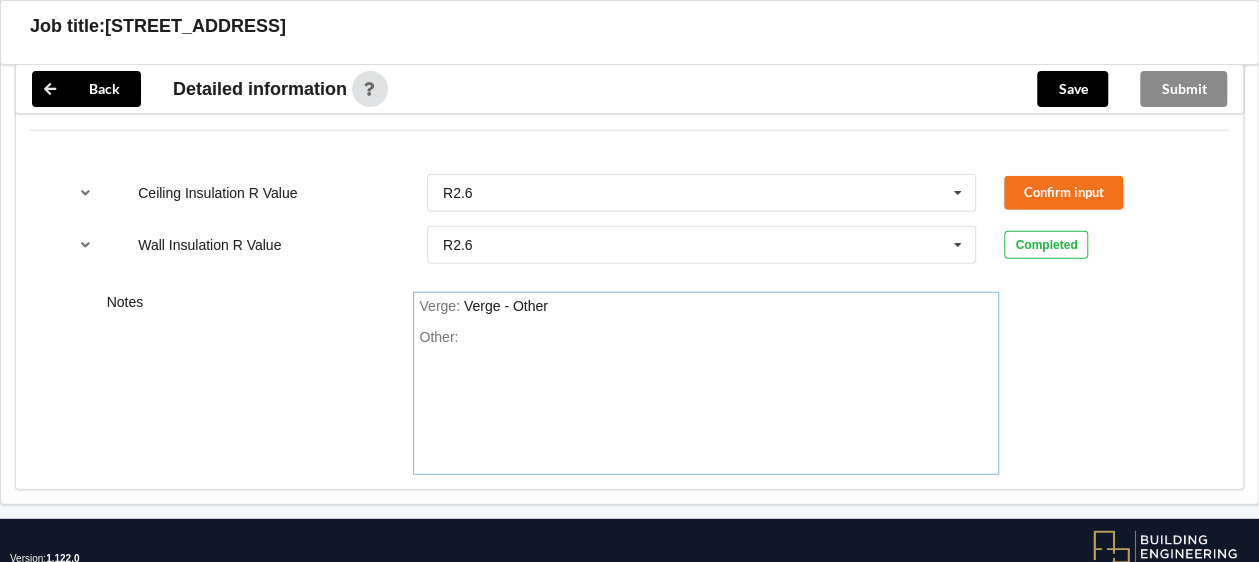 click on "Other:" at bounding box center [706, 399] 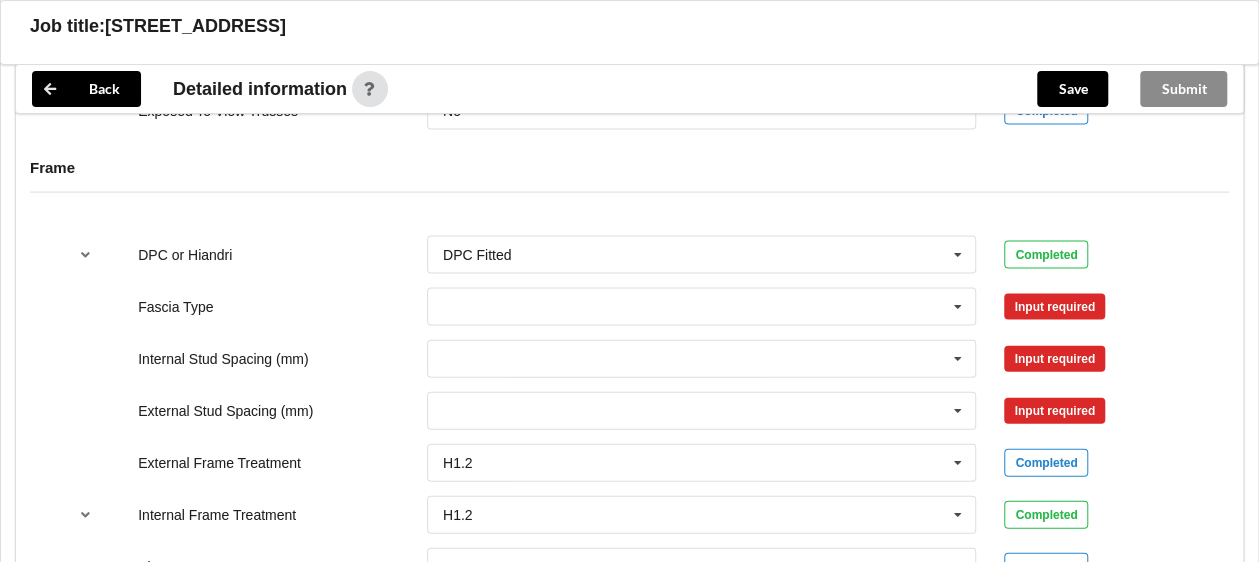 scroll, scrollTop: 2028, scrollLeft: 0, axis: vertical 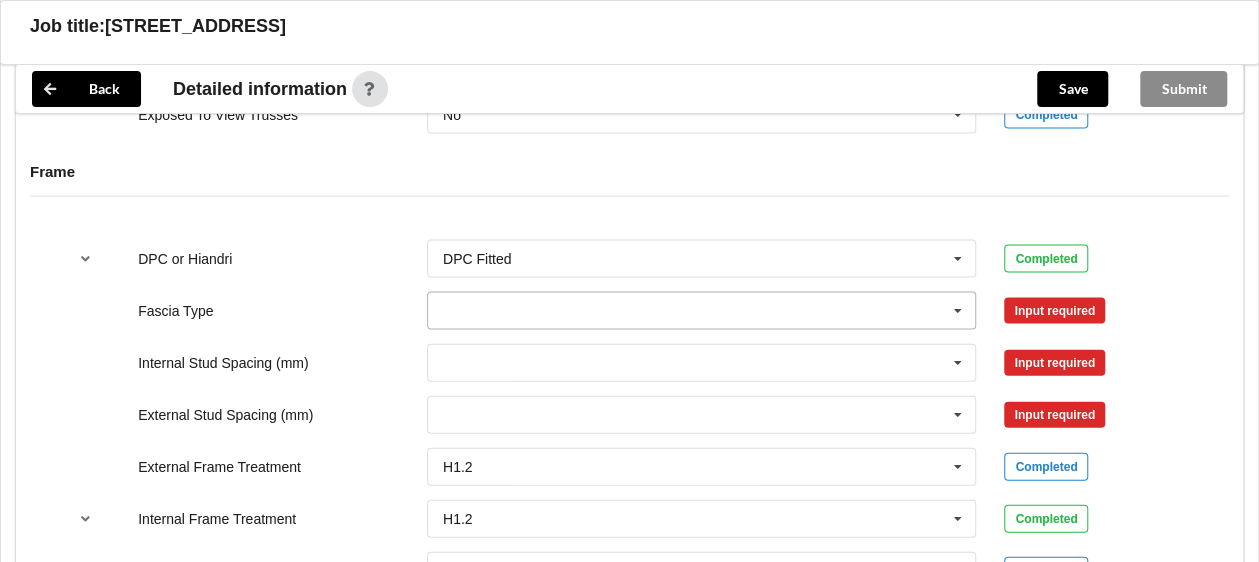 click at bounding box center [958, 311] 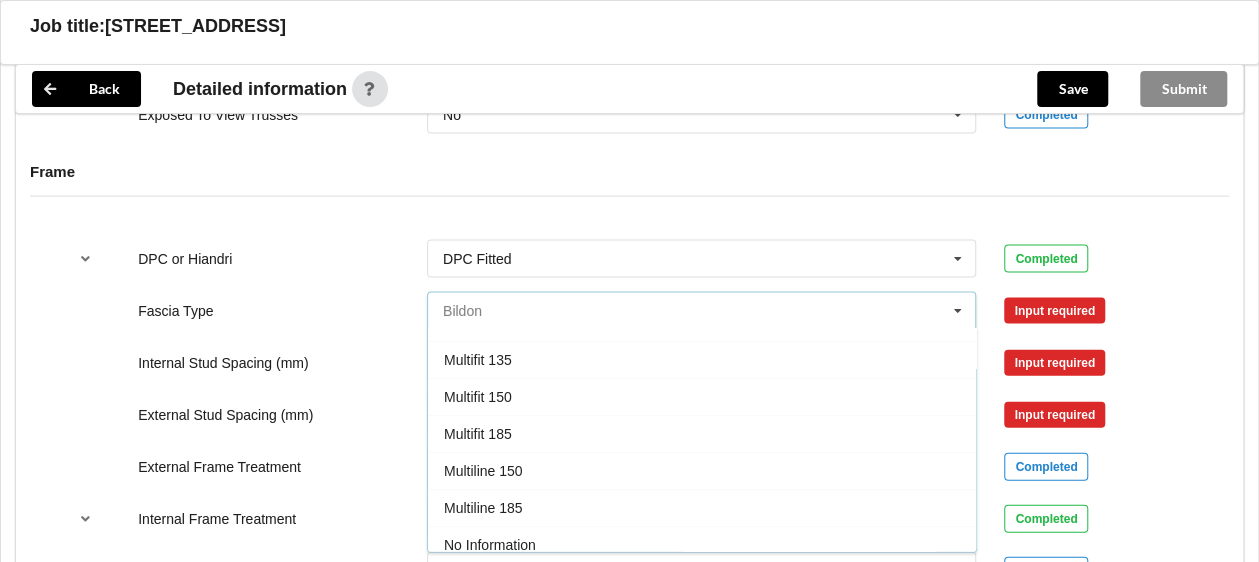 scroll, scrollTop: 656, scrollLeft: 0, axis: vertical 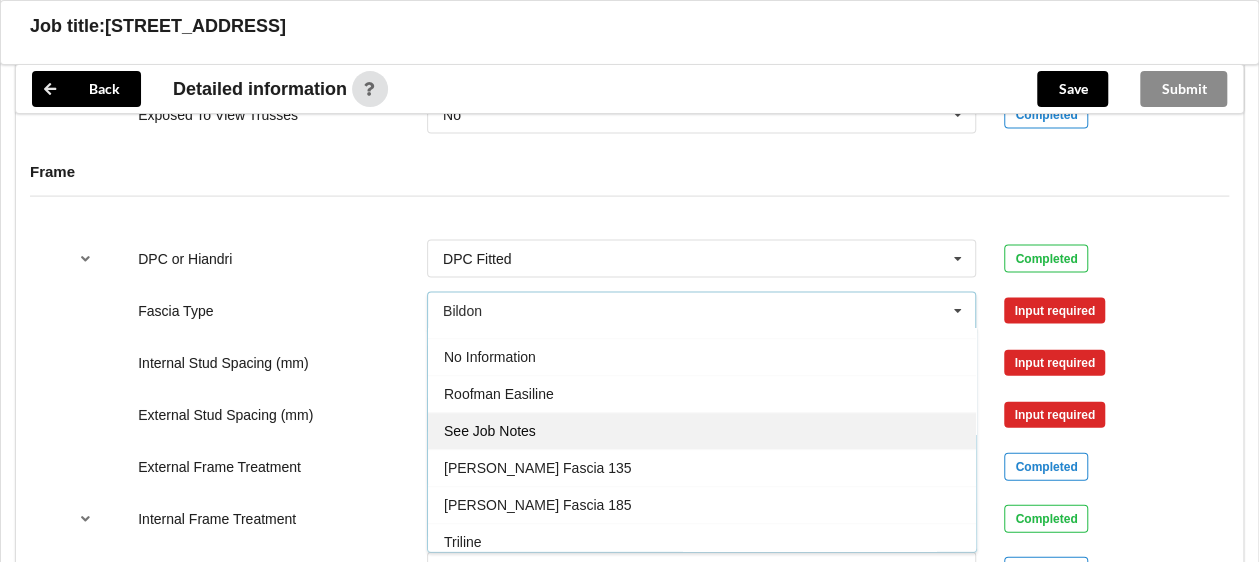 click on "See Job Notes" at bounding box center (702, 431) 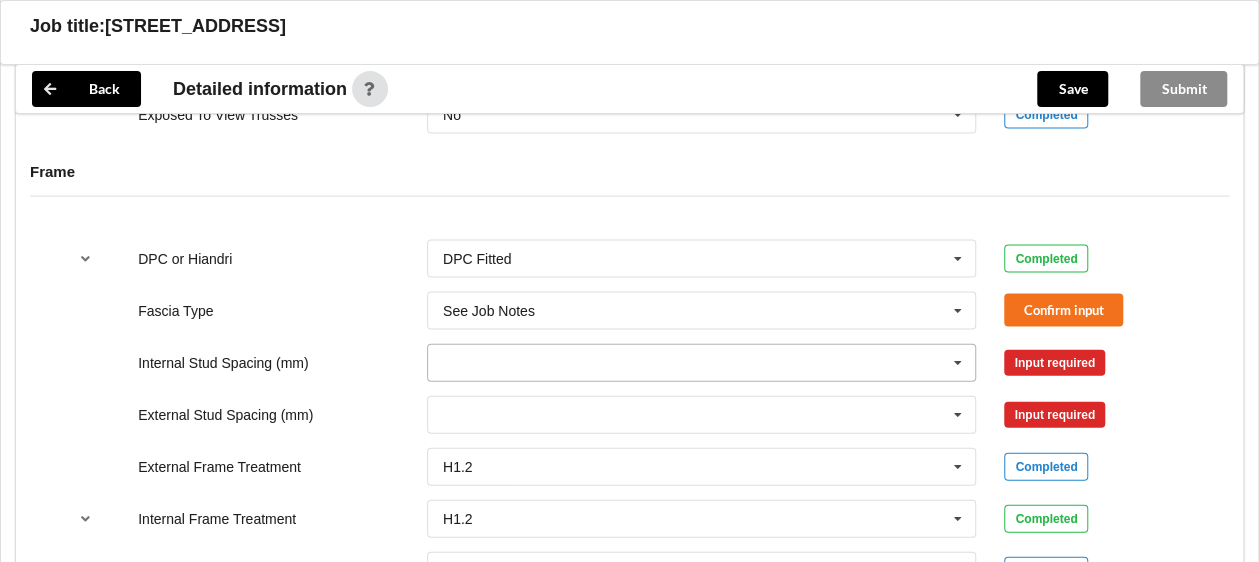 click at bounding box center (703, 363) 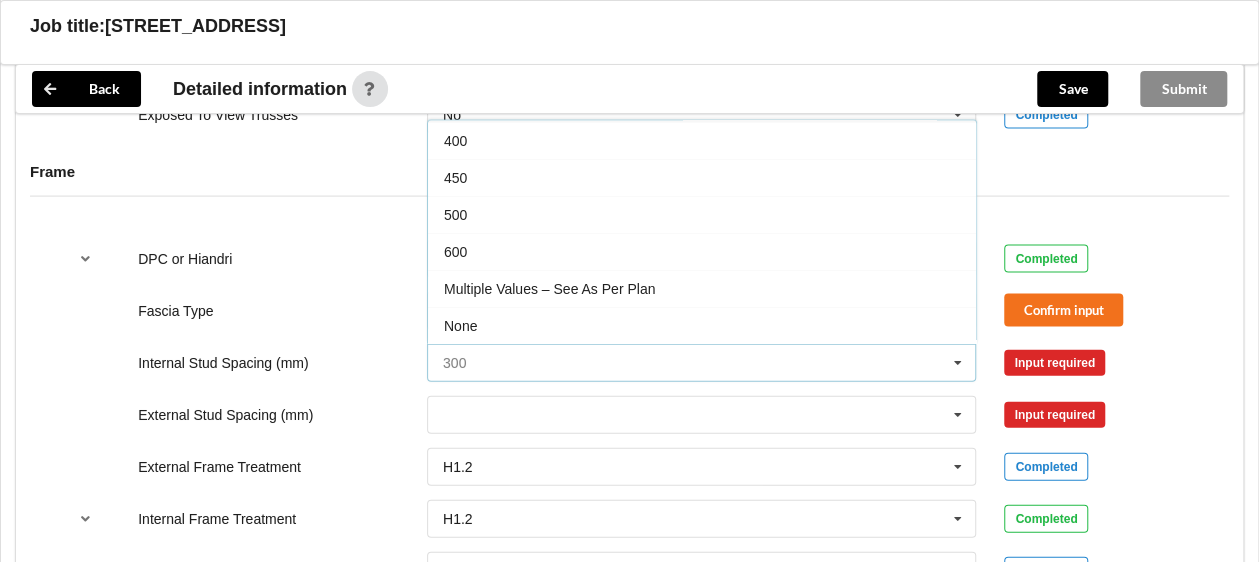 scroll, scrollTop: 69, scrollLeft: 0, axis: vertical 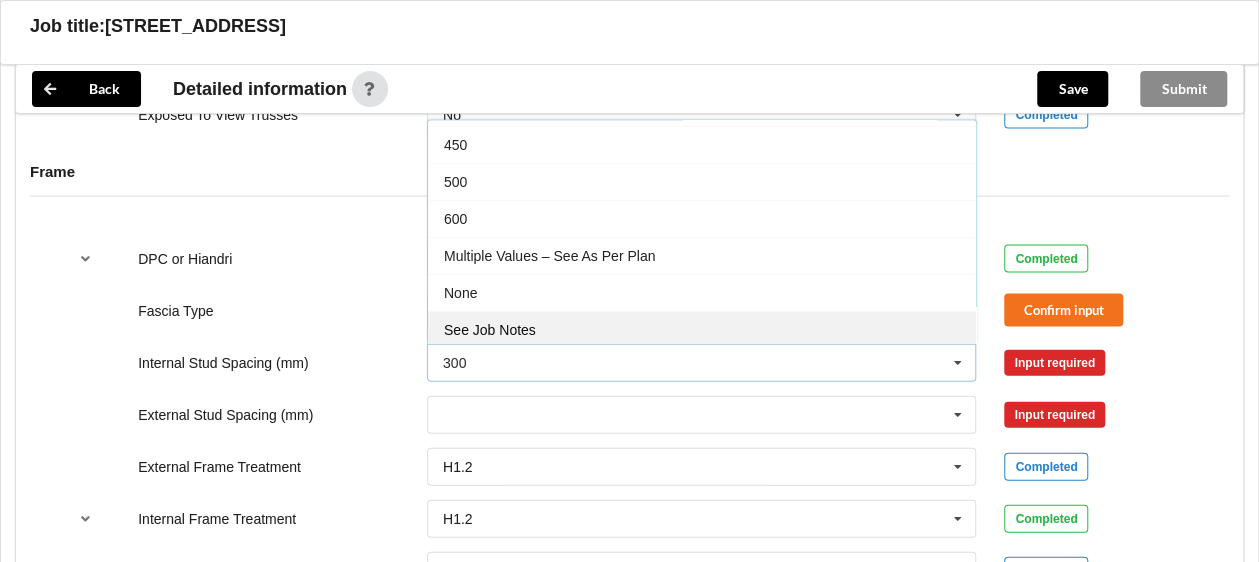 click on "See Job Notes" at bounding box center [490, 330] 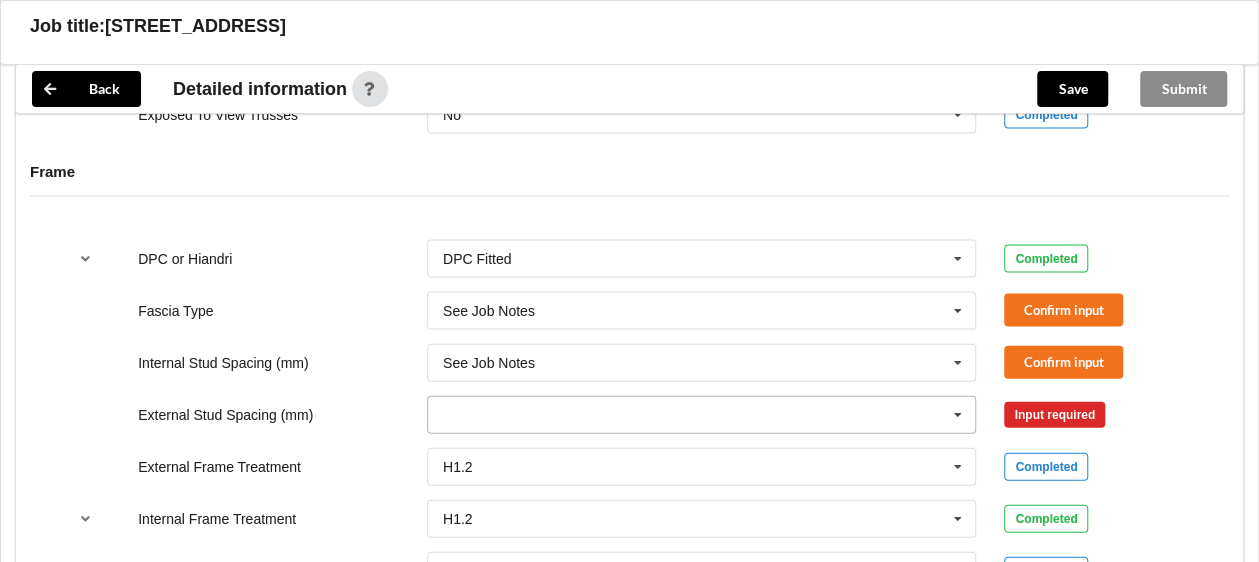 click at bounding box center [958, 415] 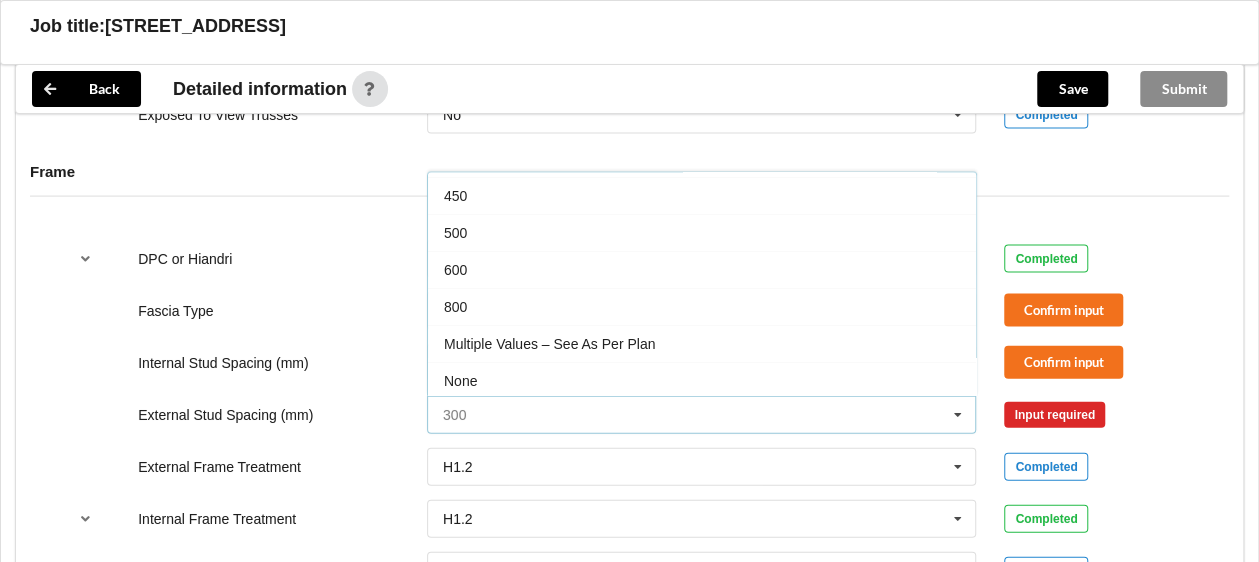 scroll, scrollTop: 106, scrollLeft: 0, axis: vertical 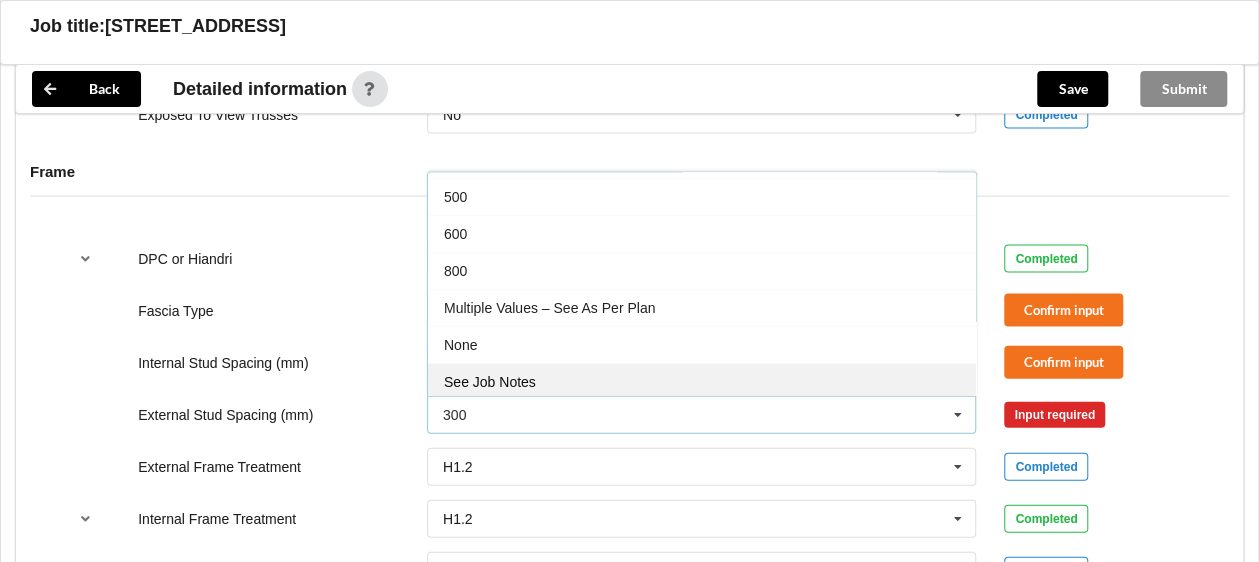 click on "See Job Notes" at bounding box center [702, 381] 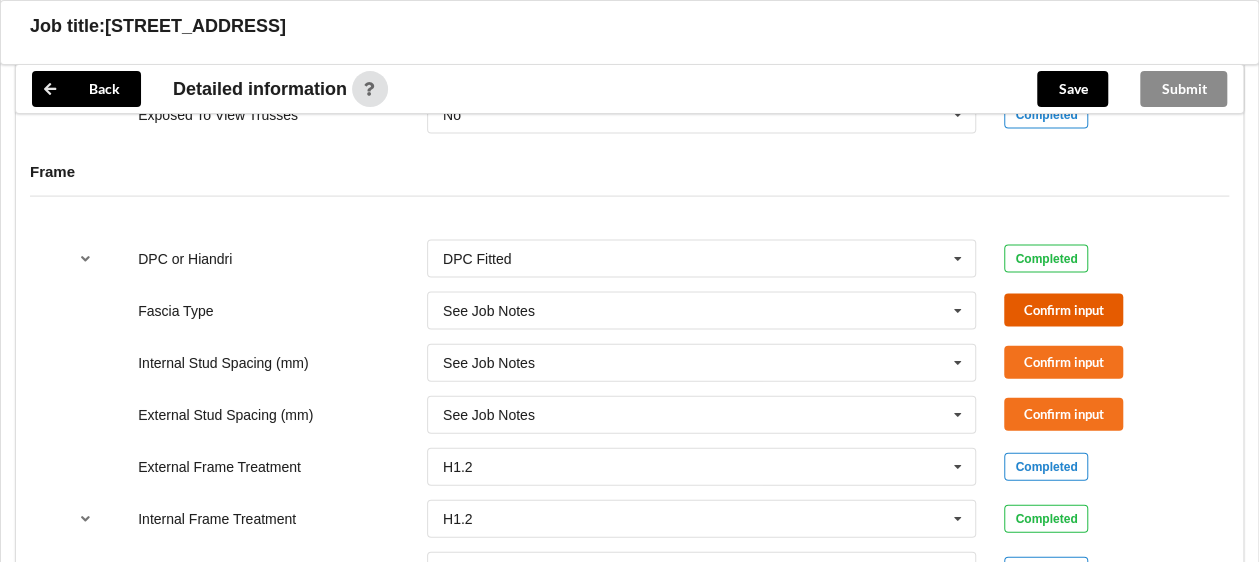 click on "Confirm input" at bounding box center [1063, 310] 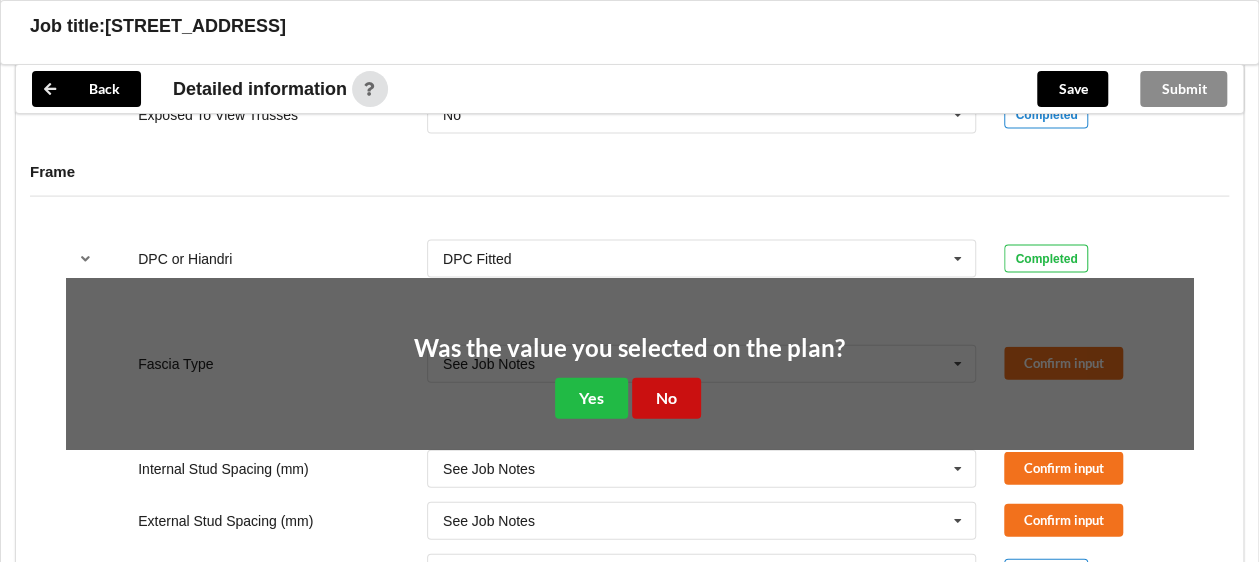 click on "No" at bounding box center [666, 398] 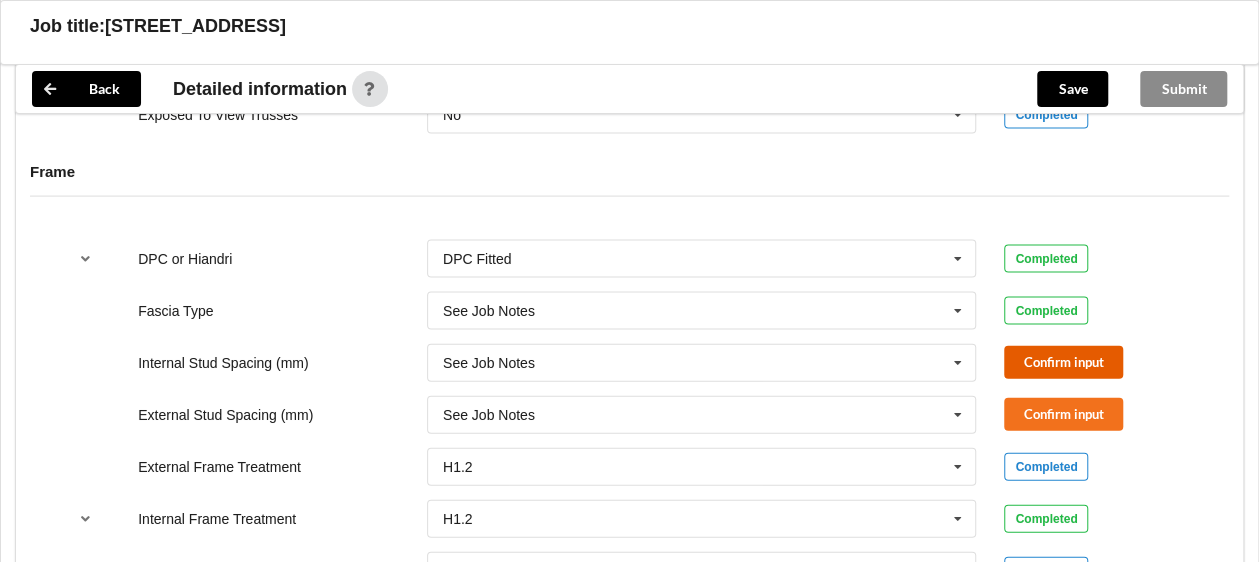 click on "Confirm input" at bounding box center (1063, 362) 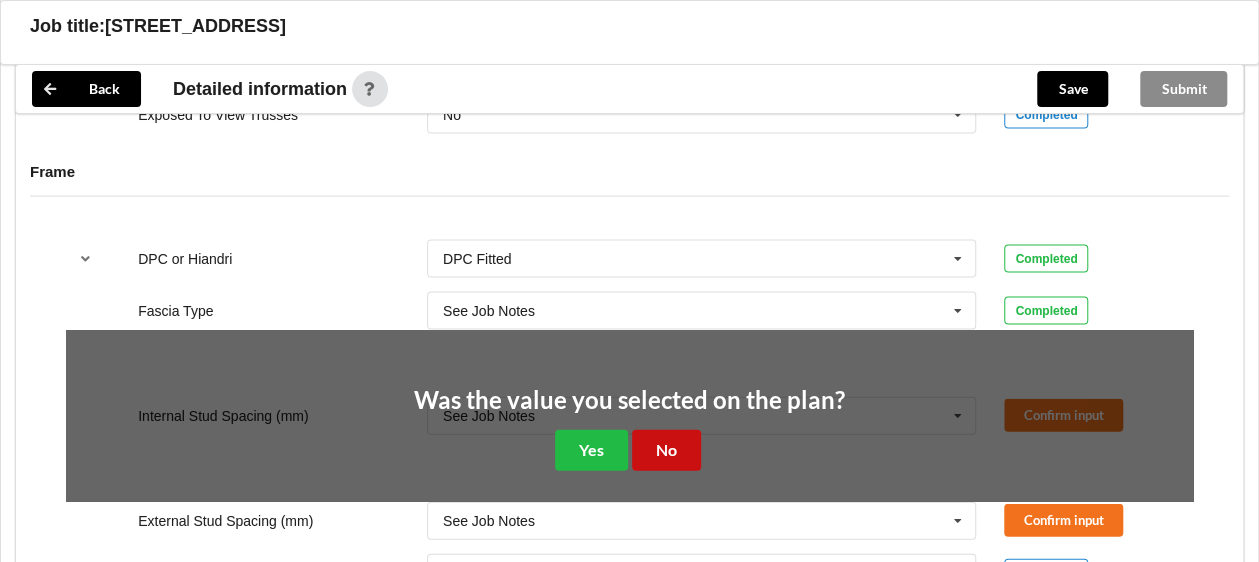click on "No" at bounding box center (666, 450) 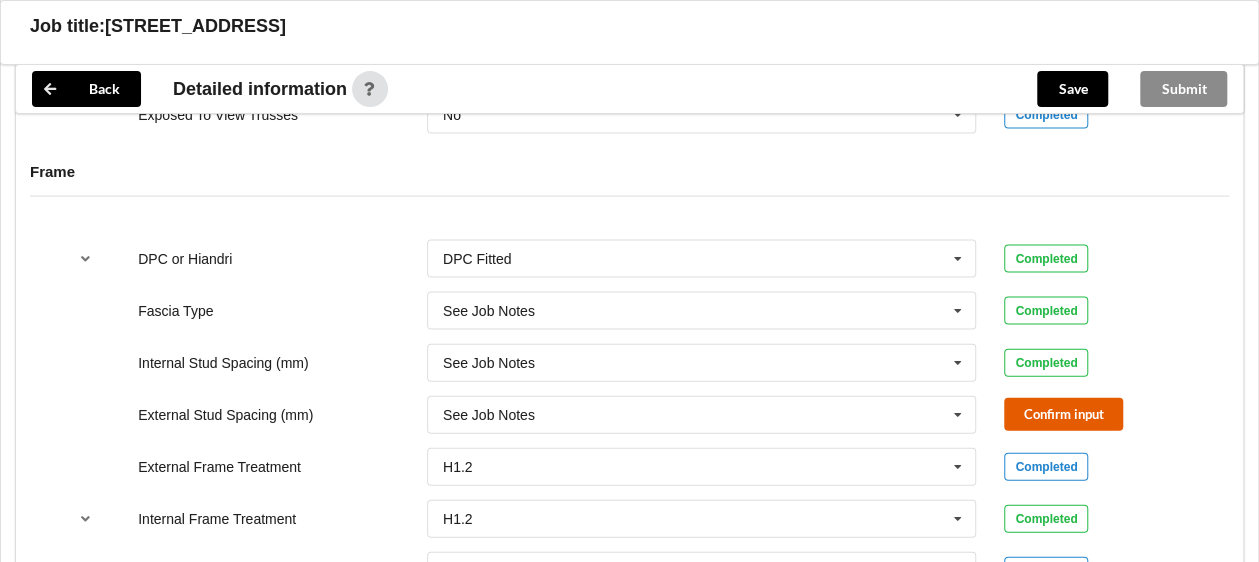 click on "Confirm input" at bounding box center [1063, 414] 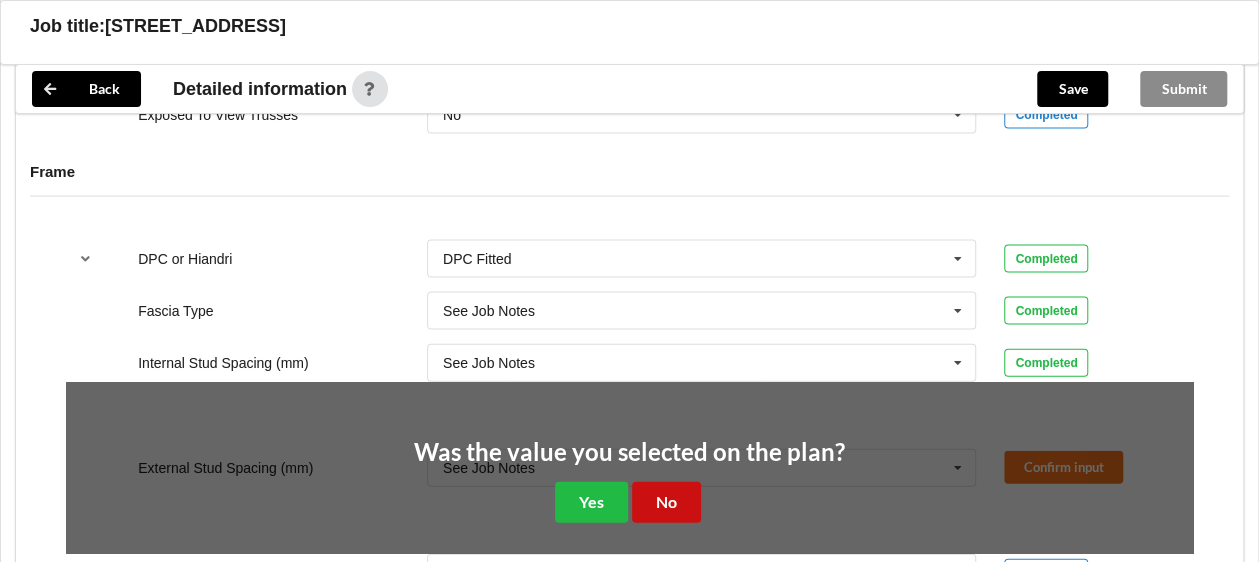 click on "No" at bounding box center [666, 502] 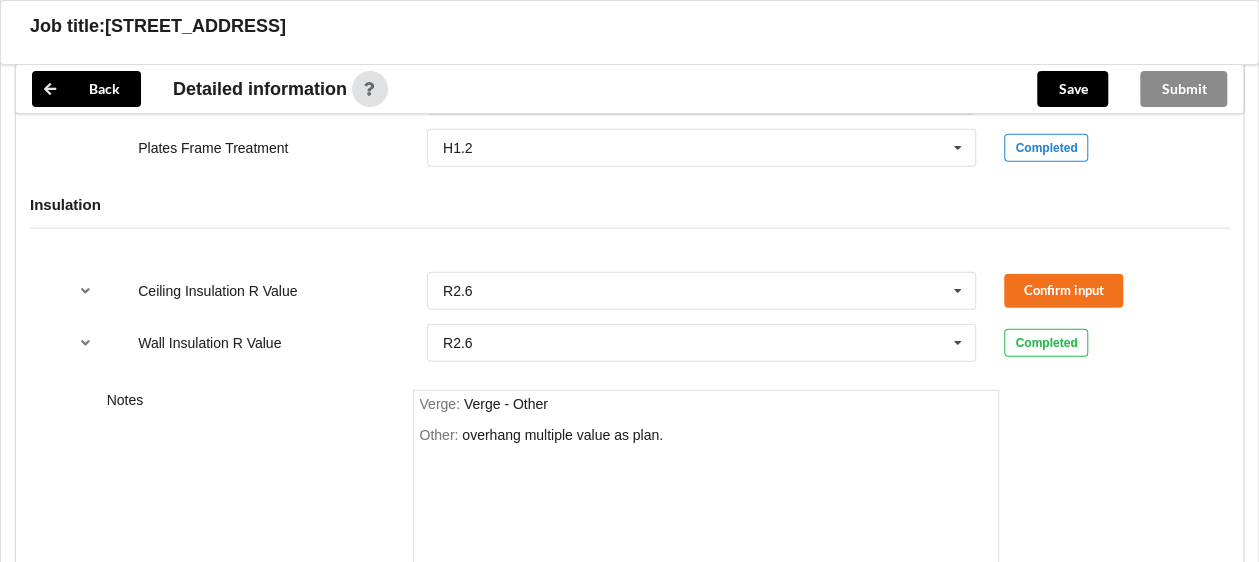 scroll, scrollTop: 2599, scrollLeft: 0, axis: vertical 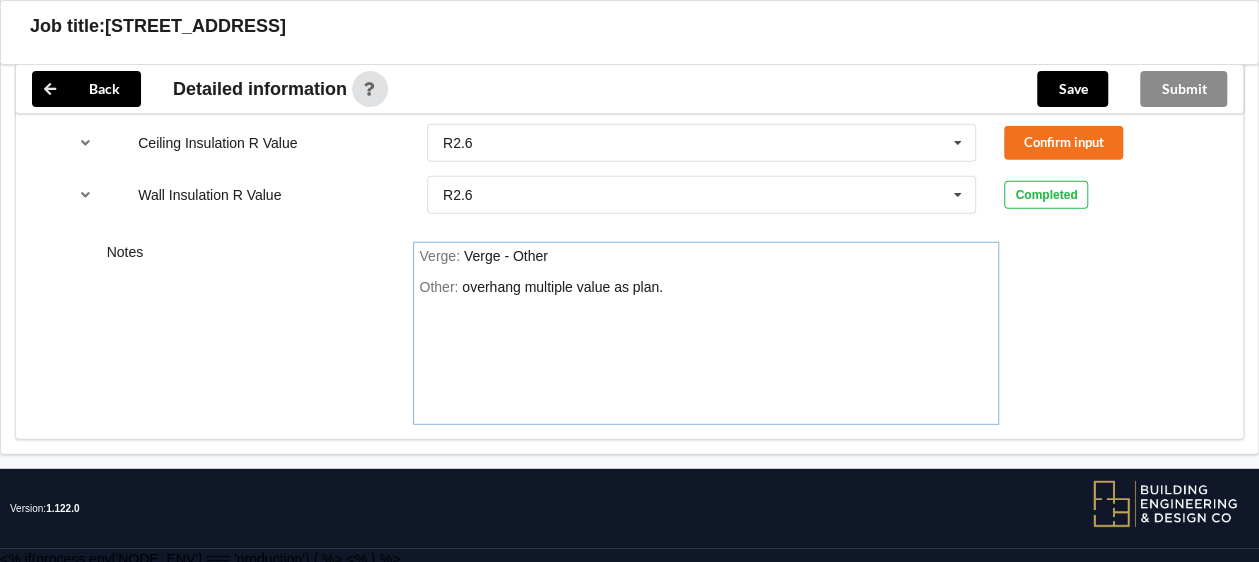 click on "Other:   overhang multiple value as plan." at bounding box center (706, 349) 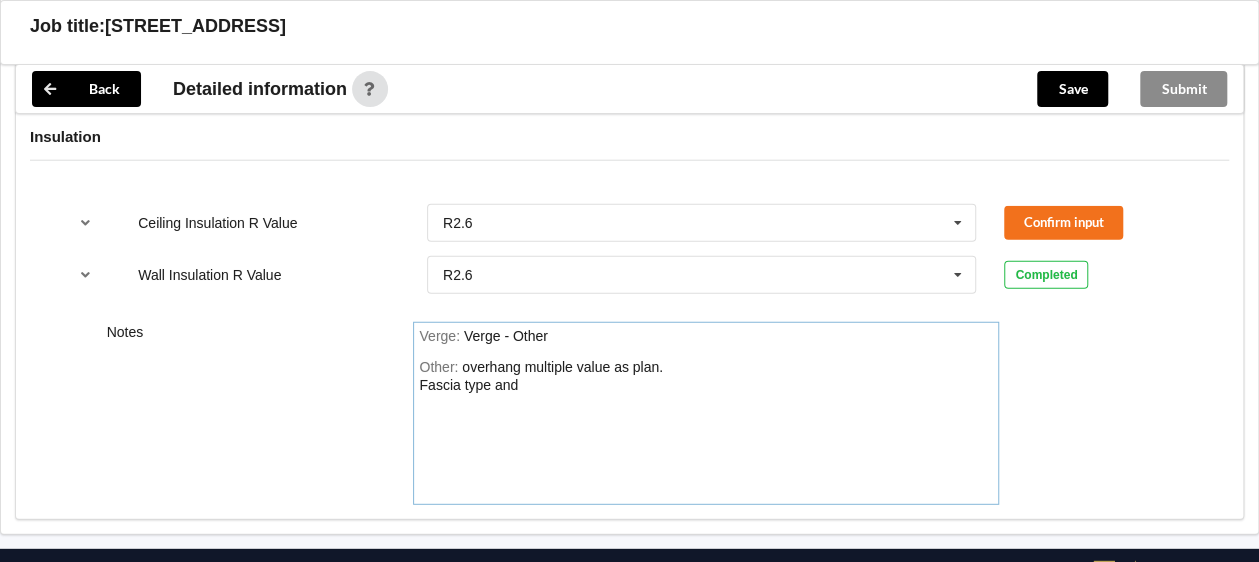 scroll, scrollTop: 2599, scrollLeft: 0, axis: vertical 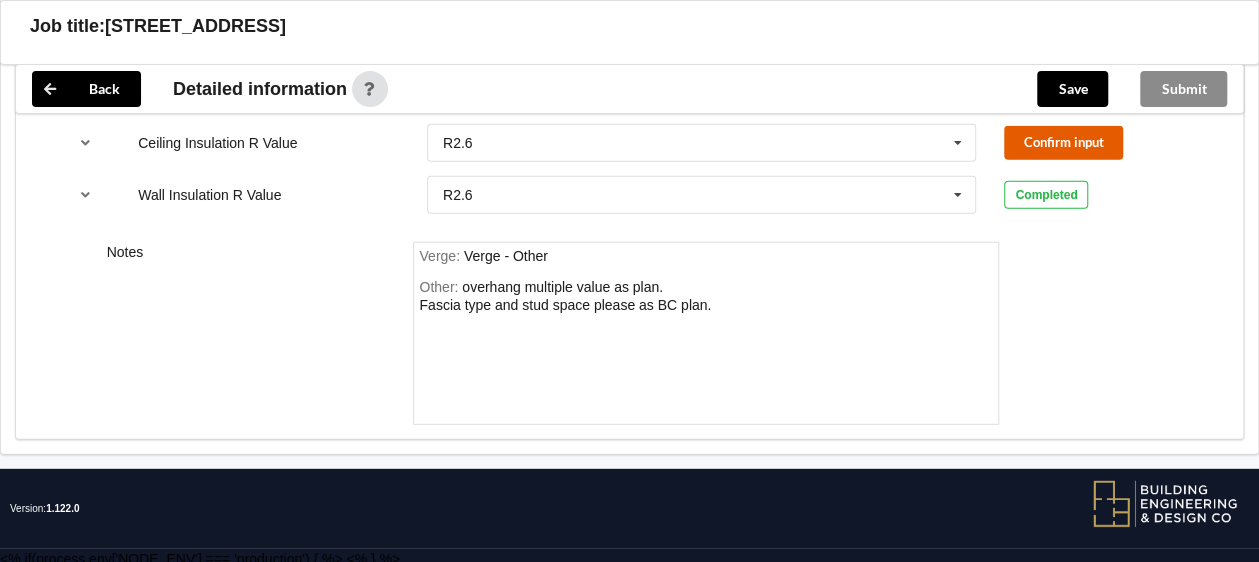 click on "Confirm input" at bounding box center (1063, 142) 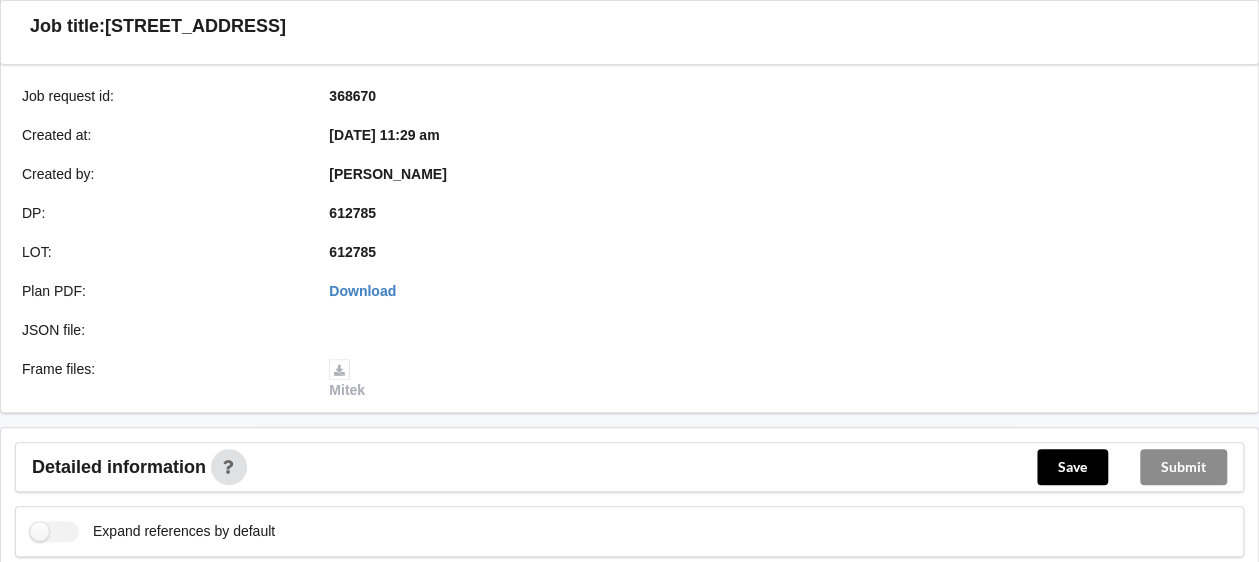 scroll, scrollTop: 378, scrollLeft: 0, axis: vertical 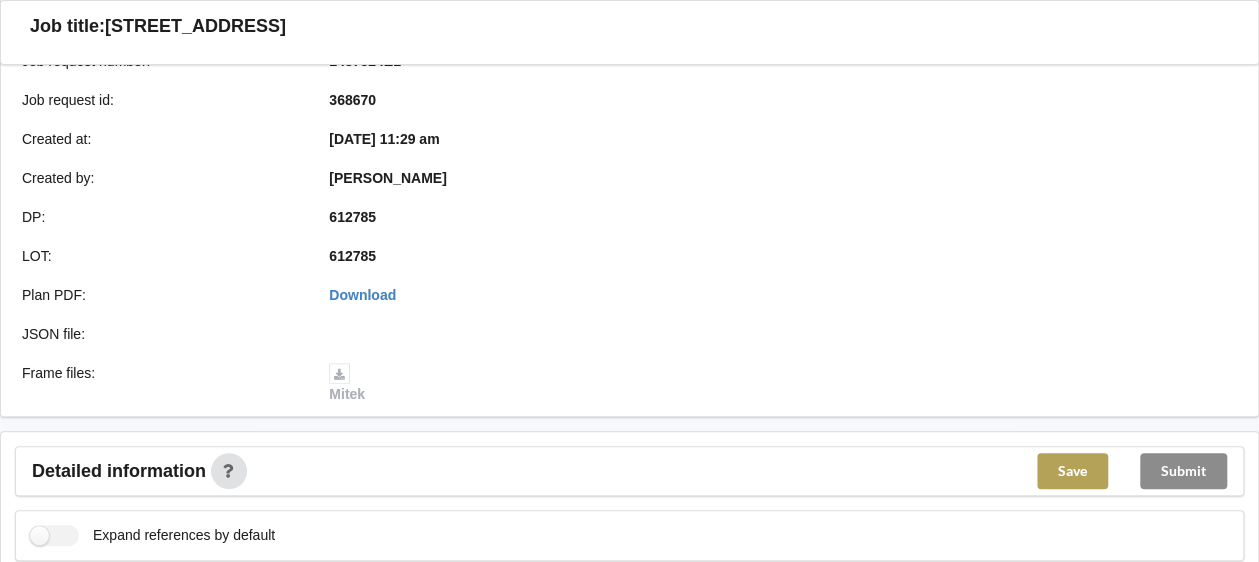 click on "Save" at bounding box center (1072, 471) 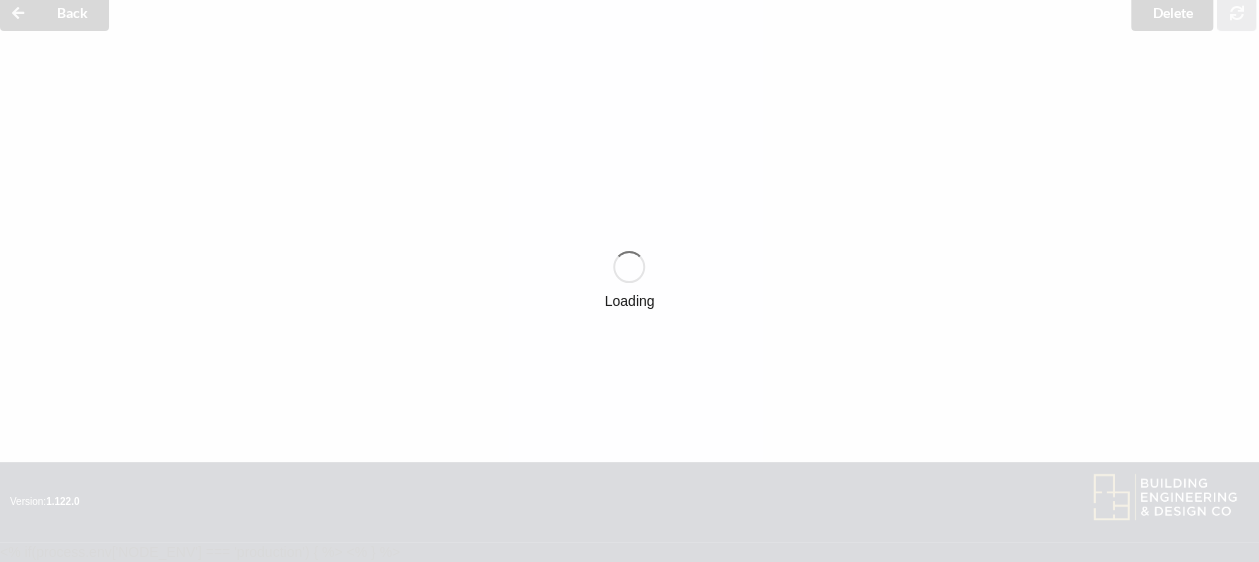 scroll, scrollTop: 378, scrollLeft: 0, axis: vertical 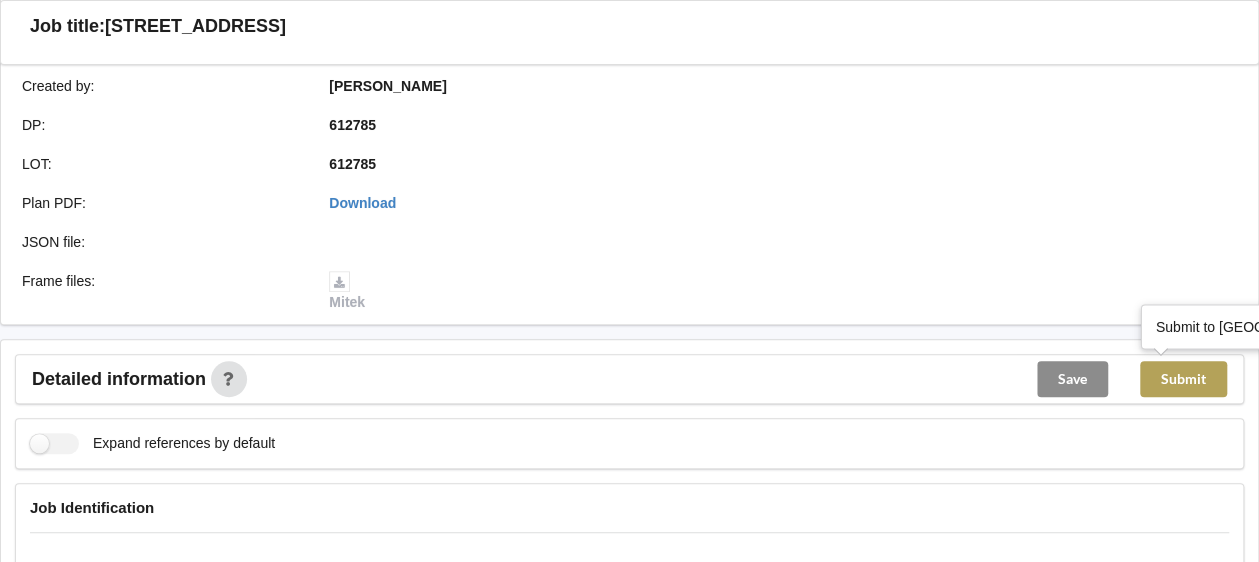 click on "Submit" at bounding box center (1183, 379) 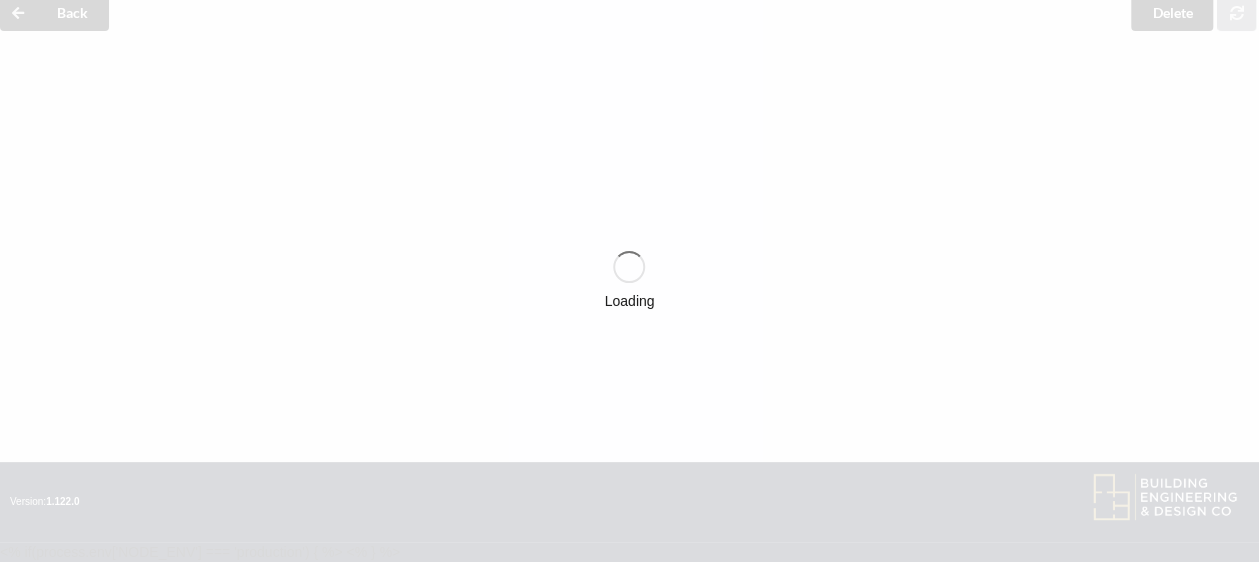 scroll, scrollTop: 378, scrollLeft: 0, axis: vertical 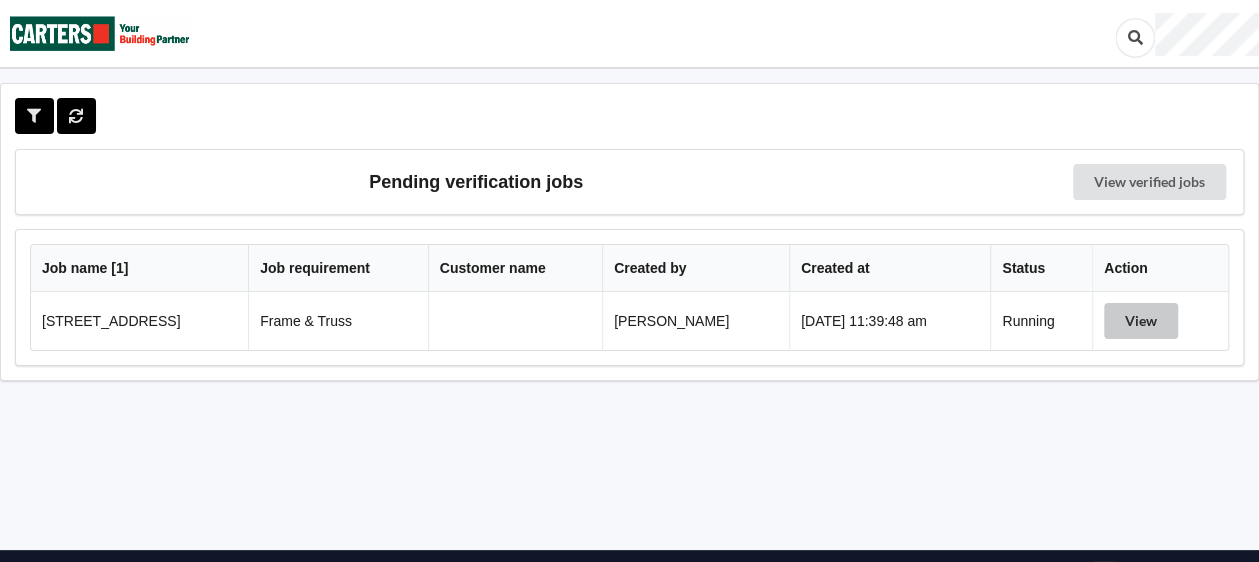 click on "View" at bounding box center [1141, 321] 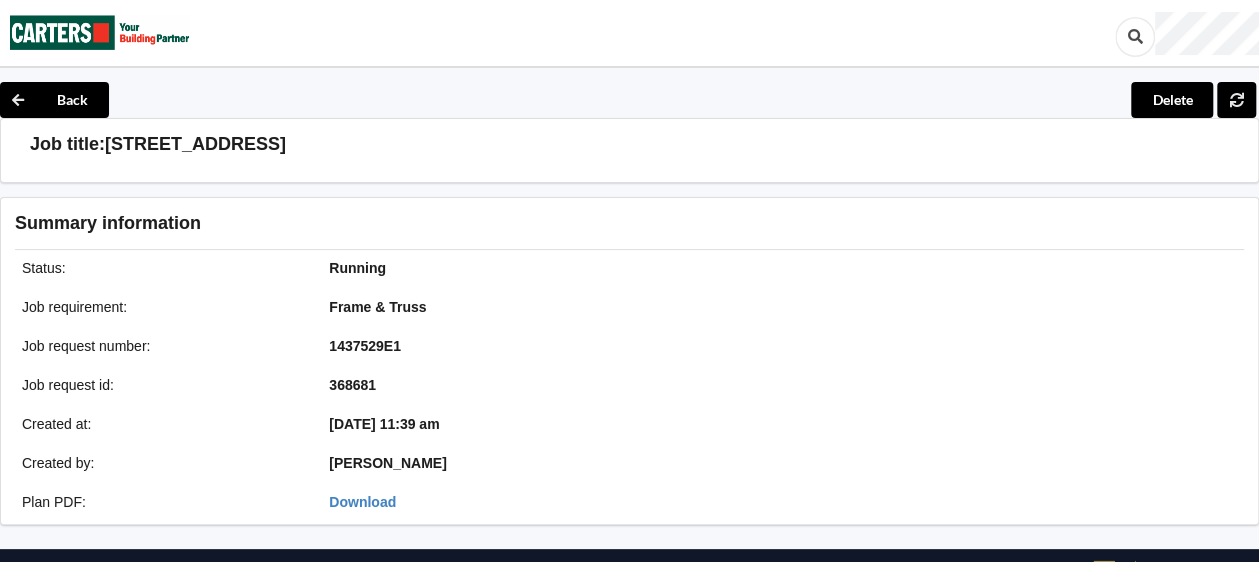 scroll, scrollTop: 0, scrollLeft: 0, axis: both 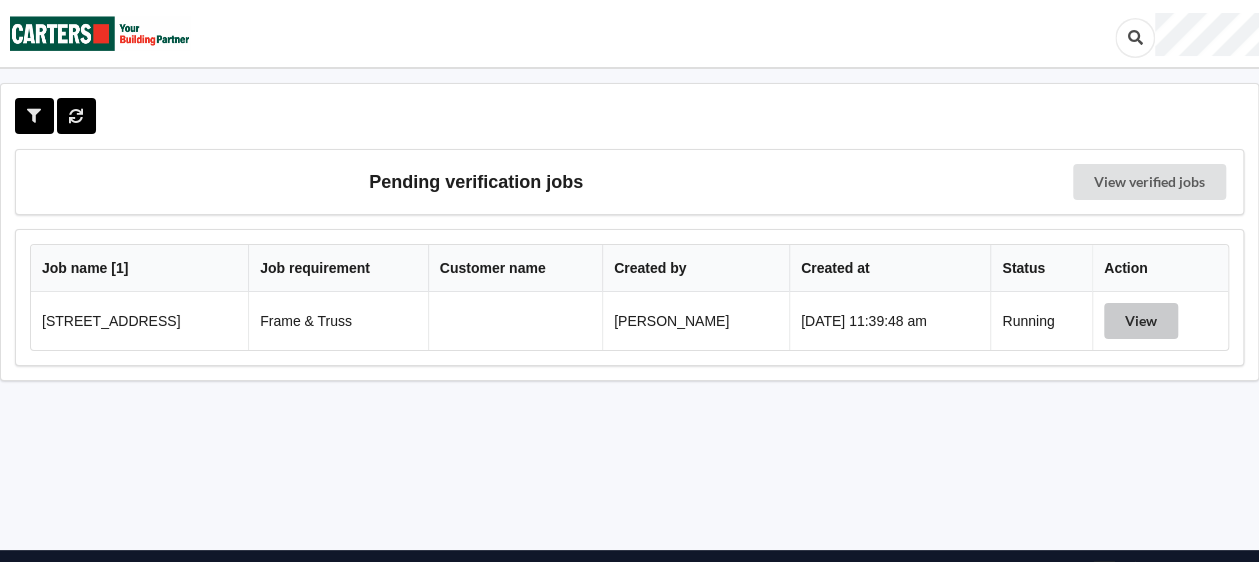 click on "View" at bounding box center [1141, 321] 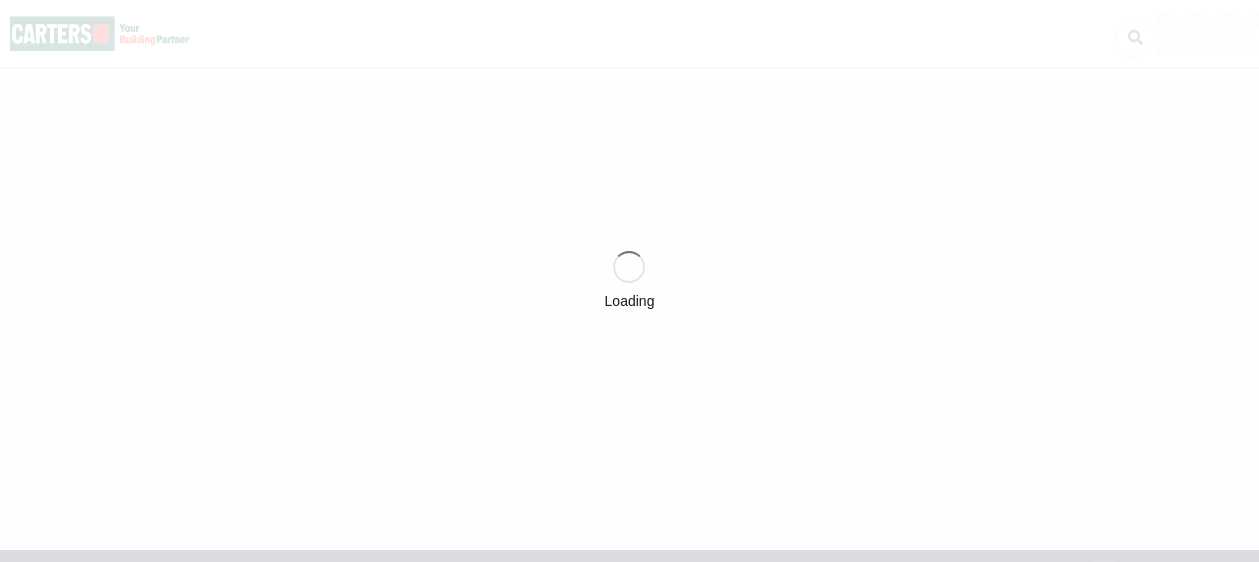 scroll, scrollTop: 0, scrollLeft: 0, axis: both 